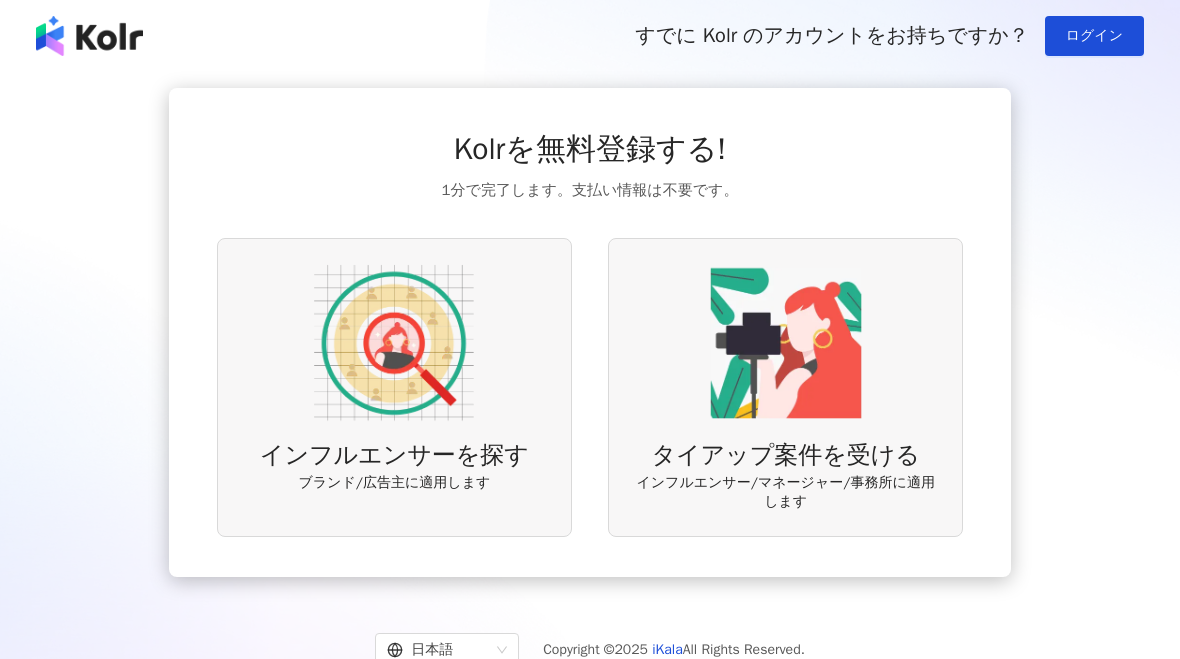 scroll, scrollTop: 0, scrollLeft: 0, axis: both 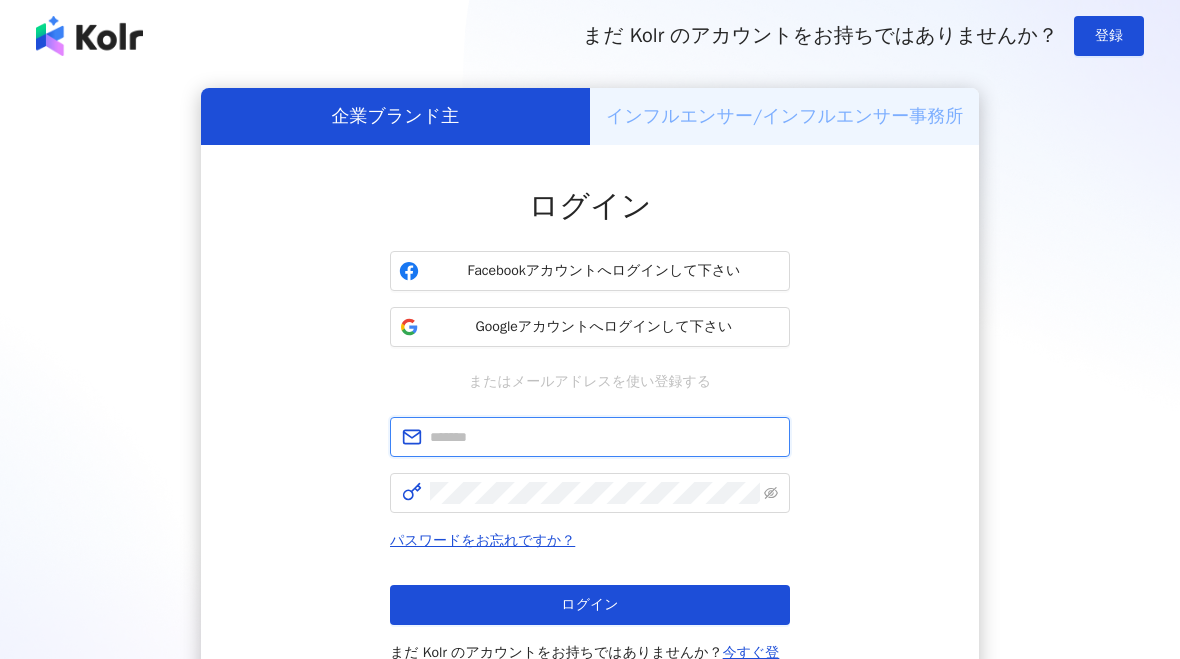 click at bounding box center (604, 437) 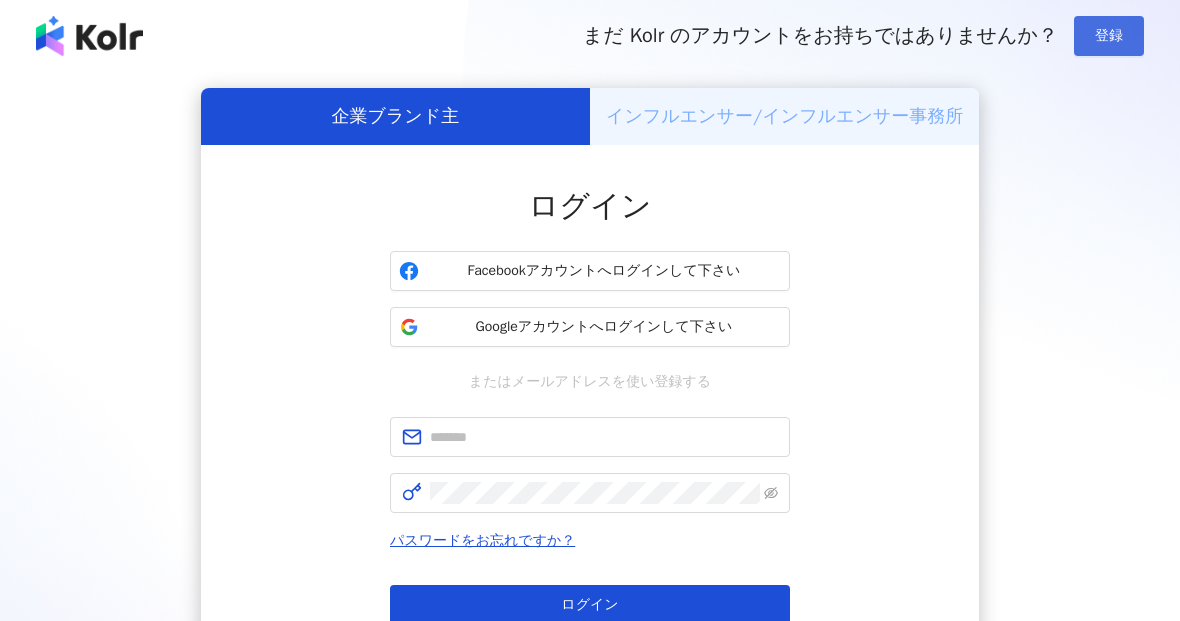 click on "登録" at bounding box center (1109, 36) 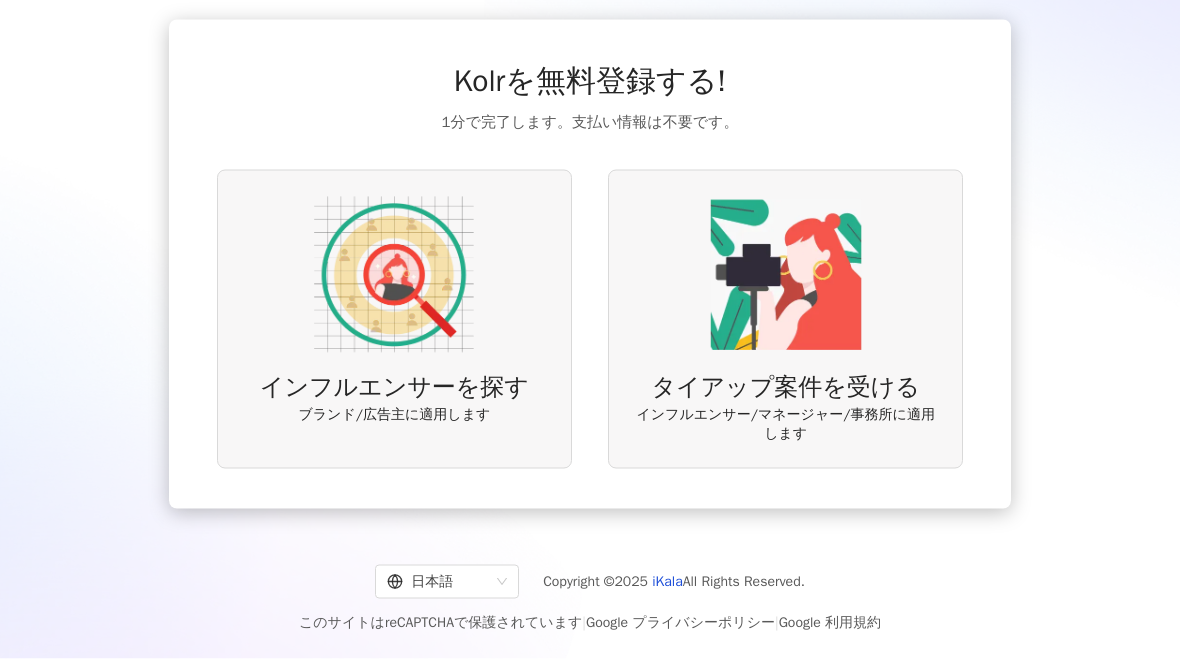 scroll, scrollTop: 76, scrollLeft: 0, axis: vertical 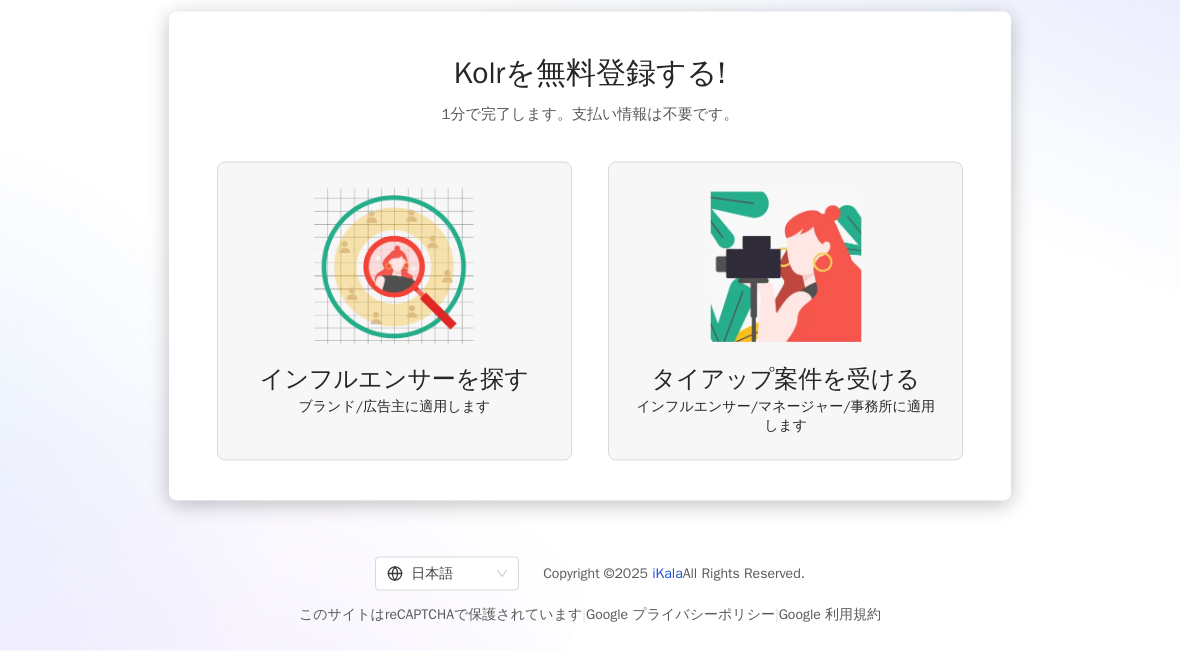 click at bounding box center [394, 267] 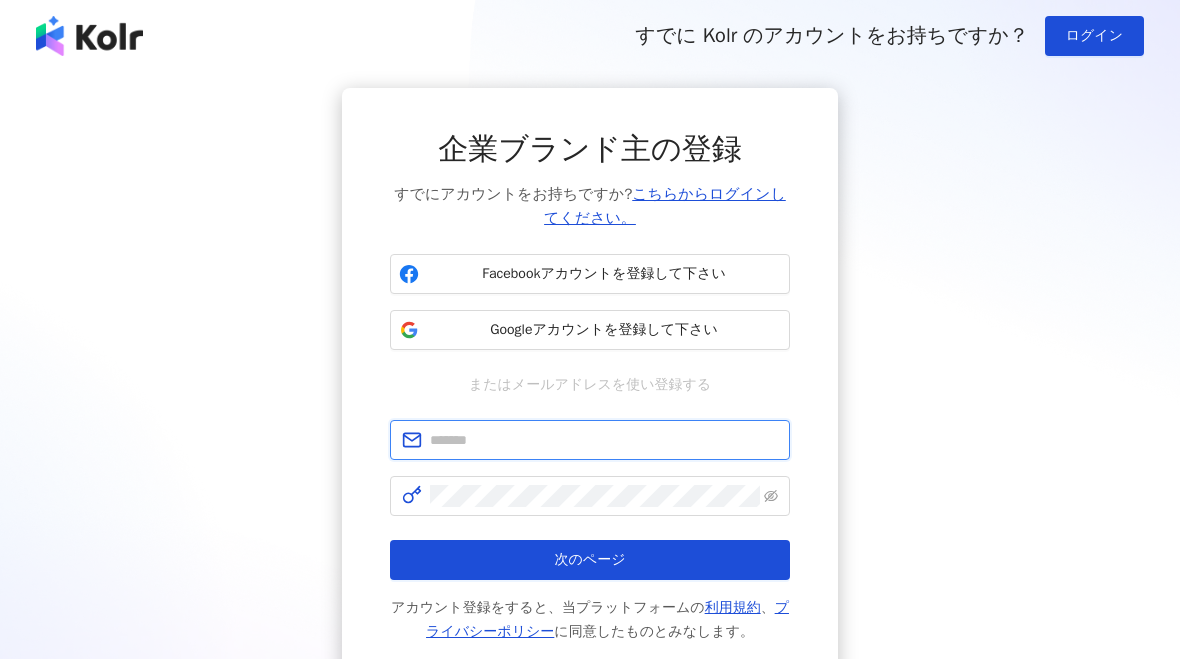 click at bounding box center (604, 440) 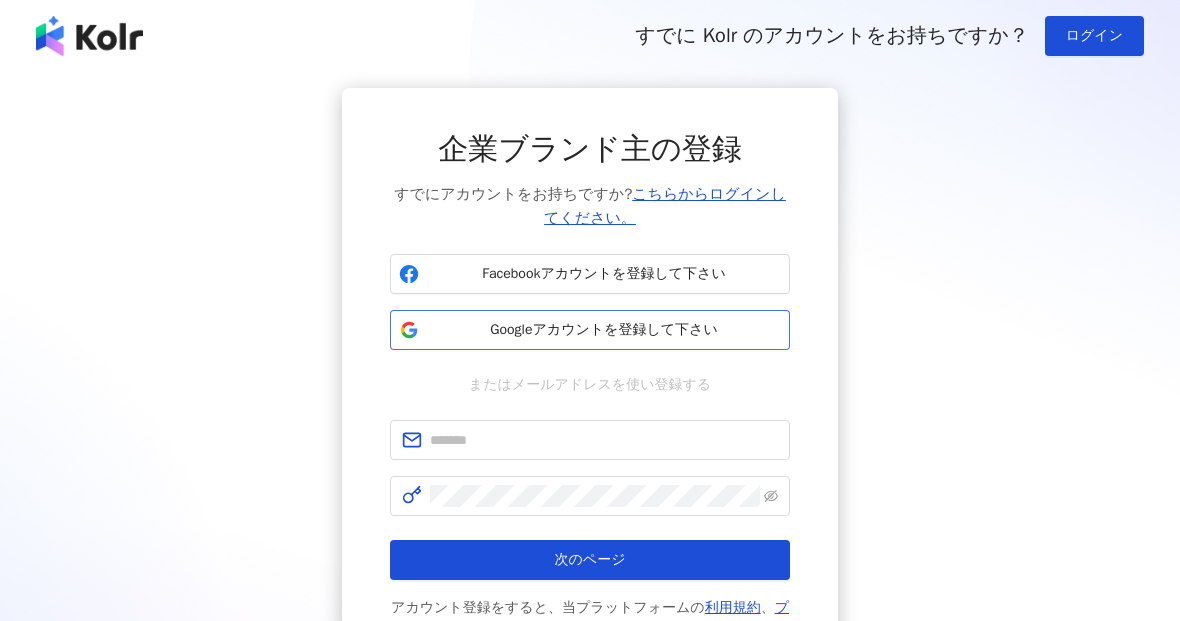 click on "Googleアカウントを登録して下さい" at bounding box center [604, 330] 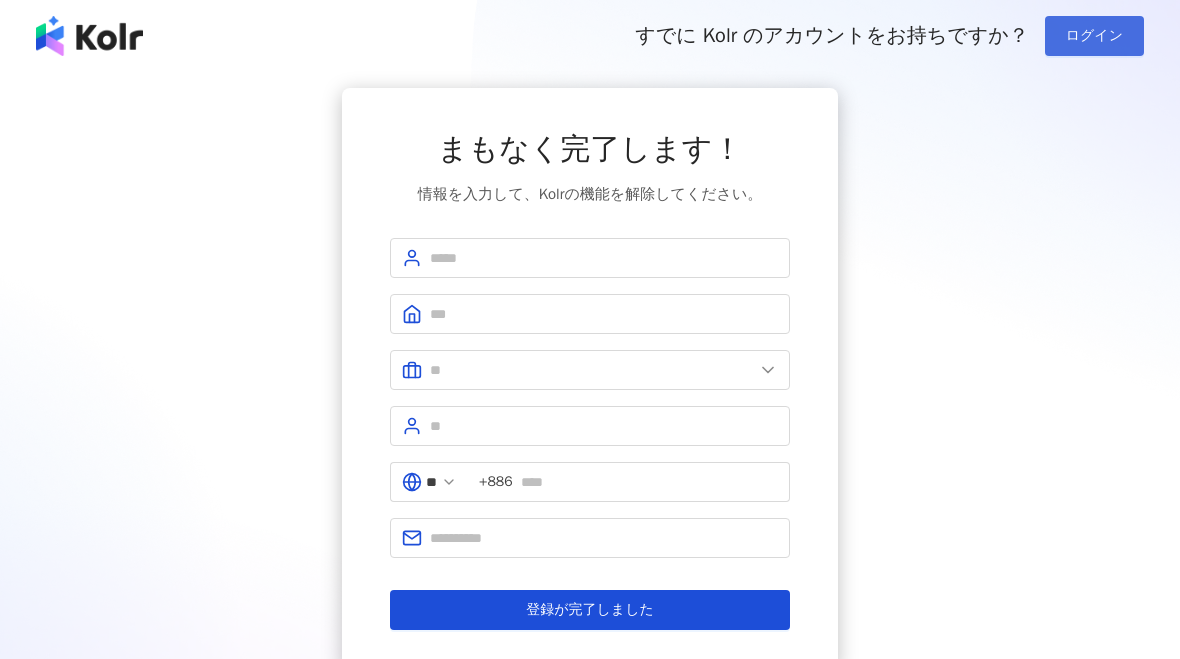 click on "ログイン" at bounding box center [1094, 36] 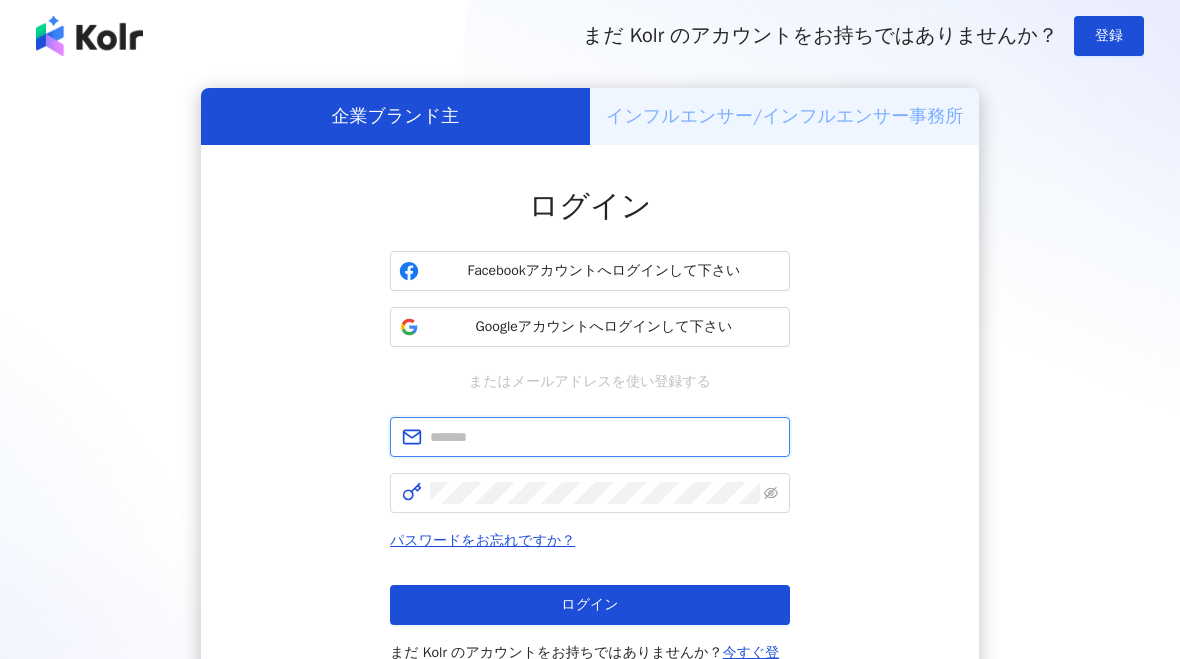 click at bounding box center [604, 437] 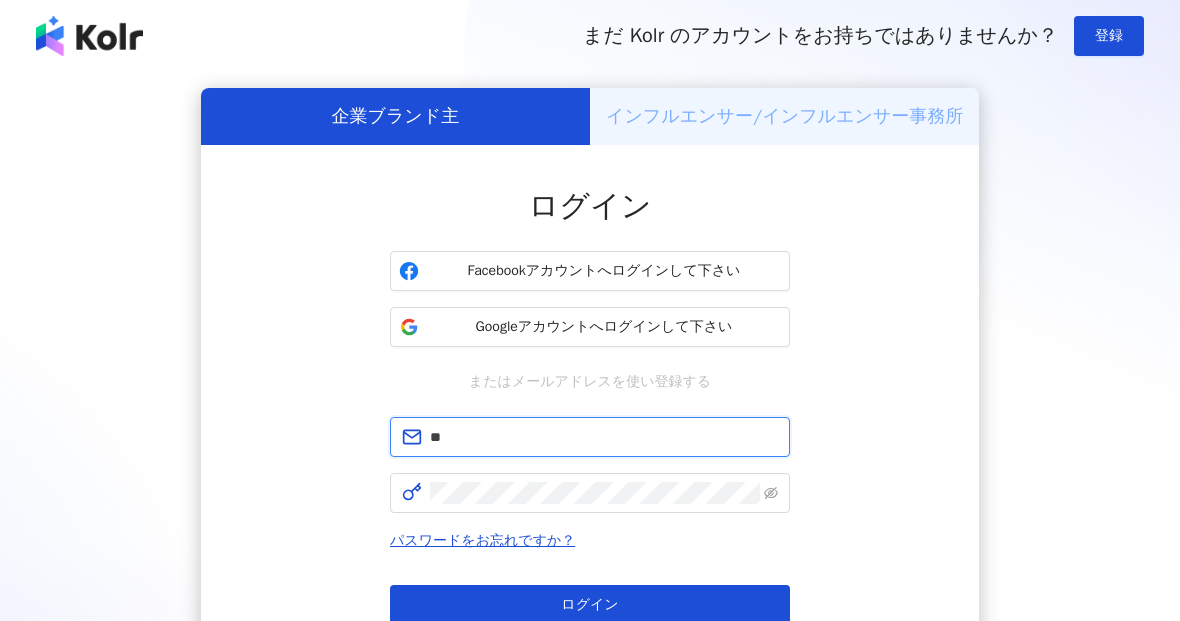 type on "*" 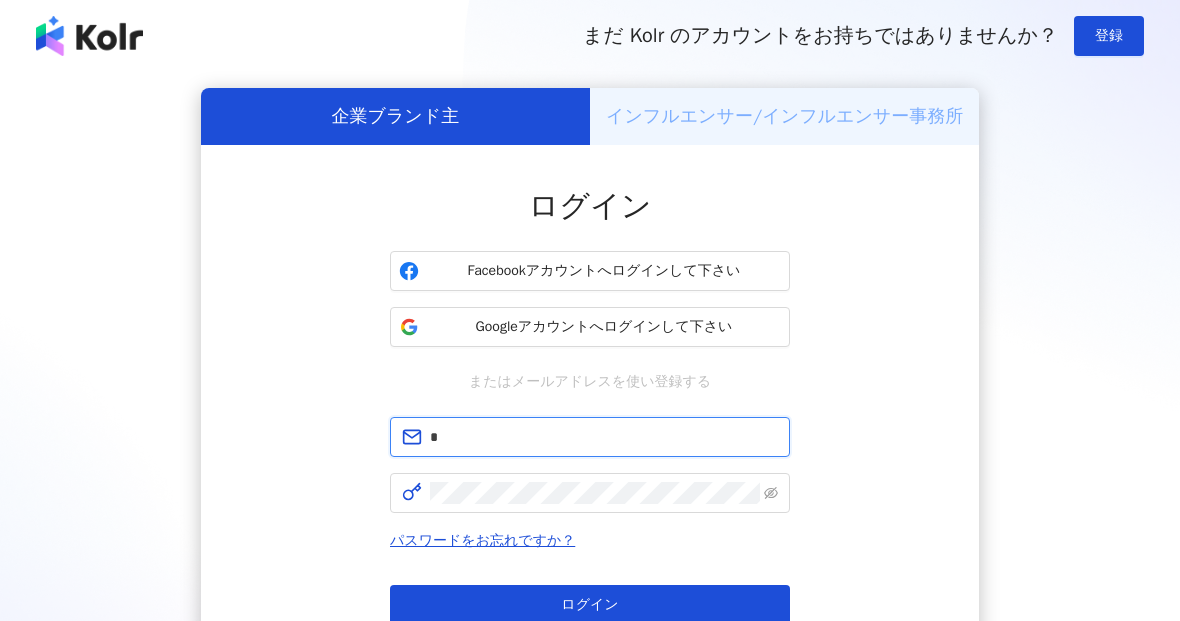 type 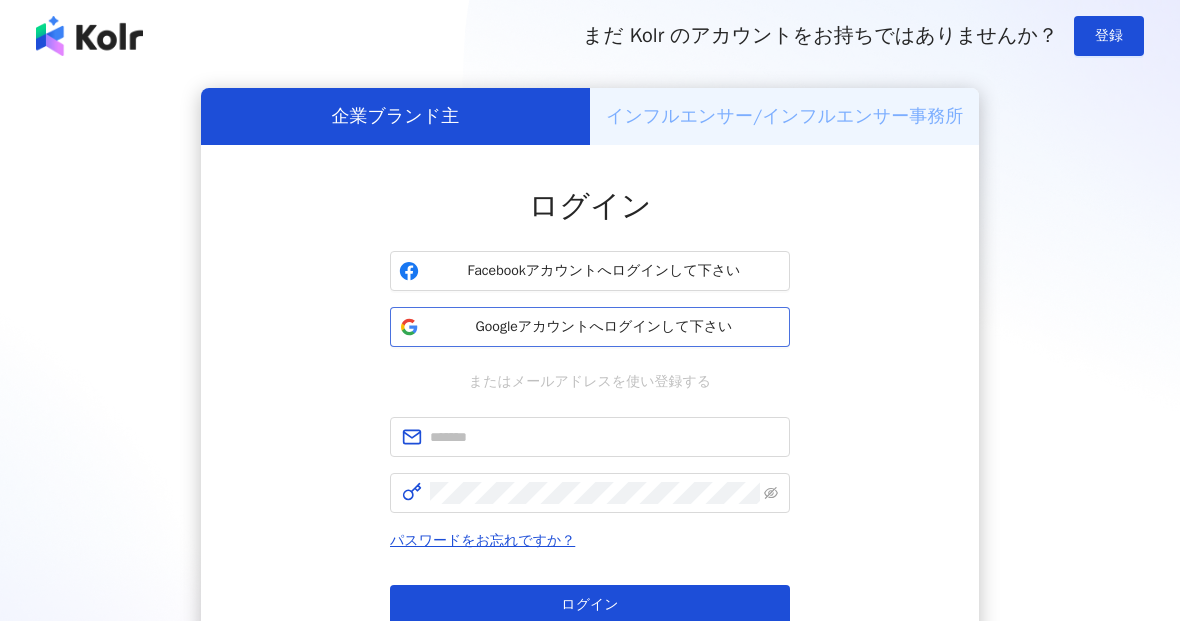 click on "Googleアカウントへログインして下さい" at bounding box center (604, 327) 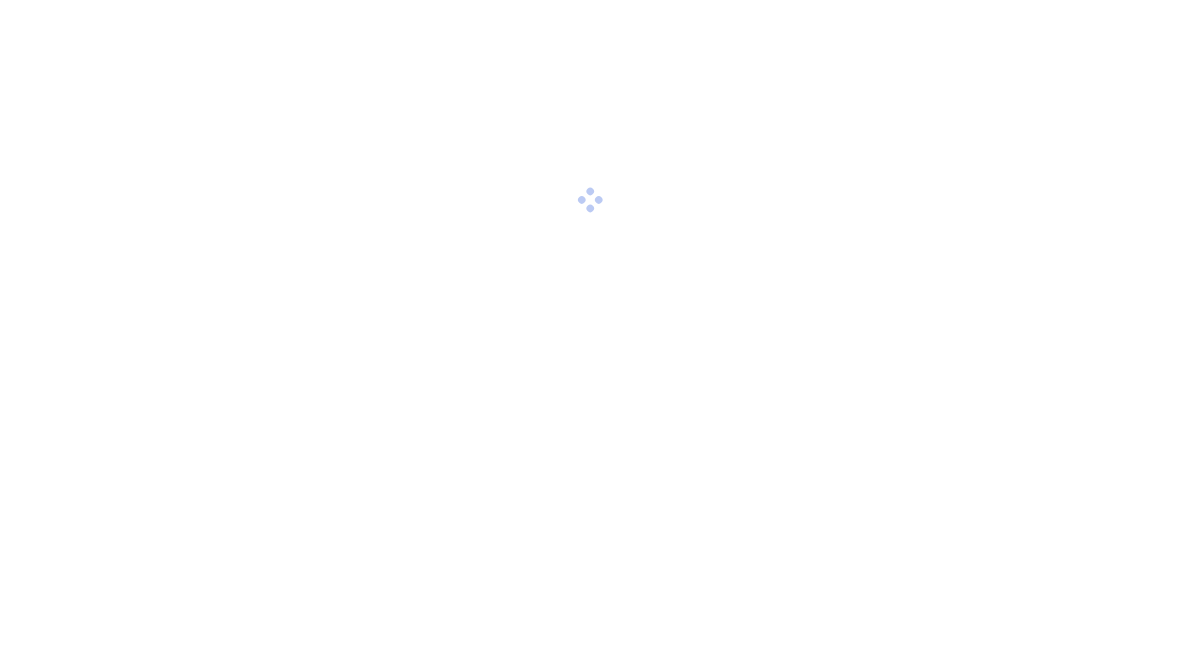 scroll, scrollTop: 0, scrollLeft: 0, axis: both 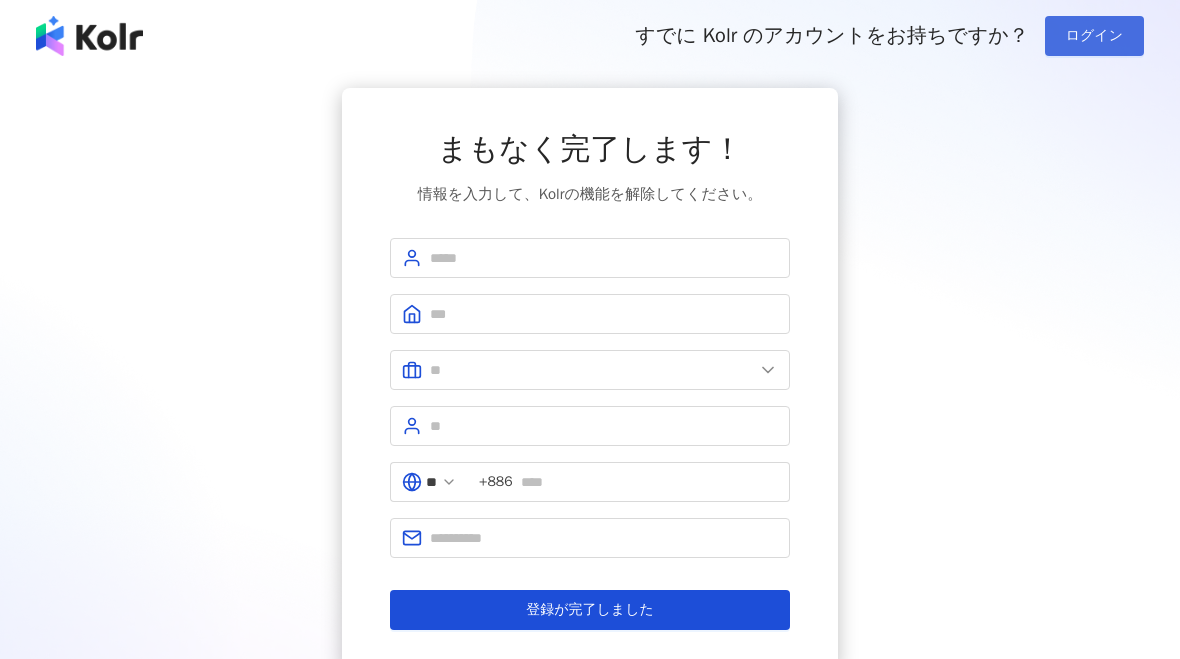 click on "ログイン" at bounding box center (1094, 36) 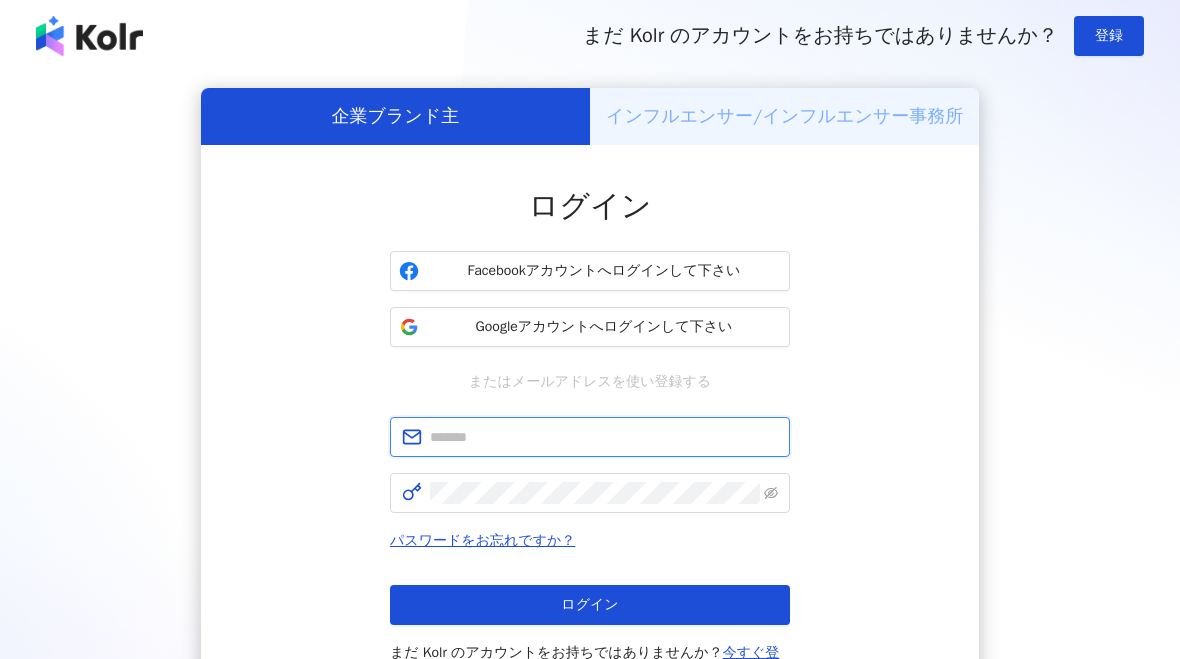 click at bounding box center [604, 437] 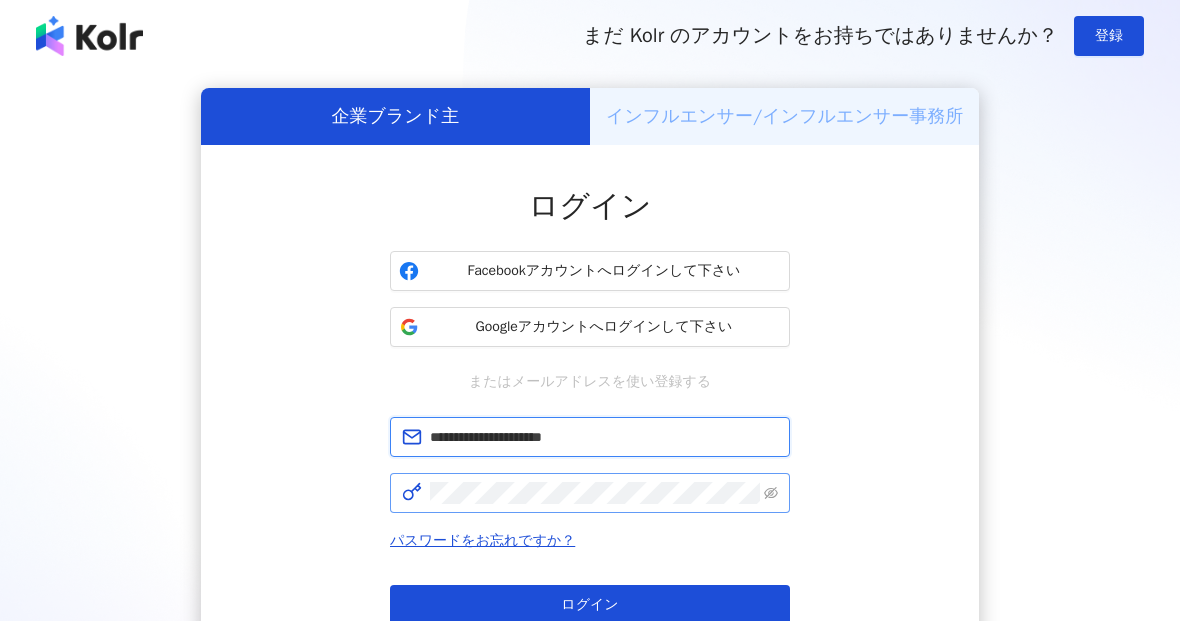 type on "**********" 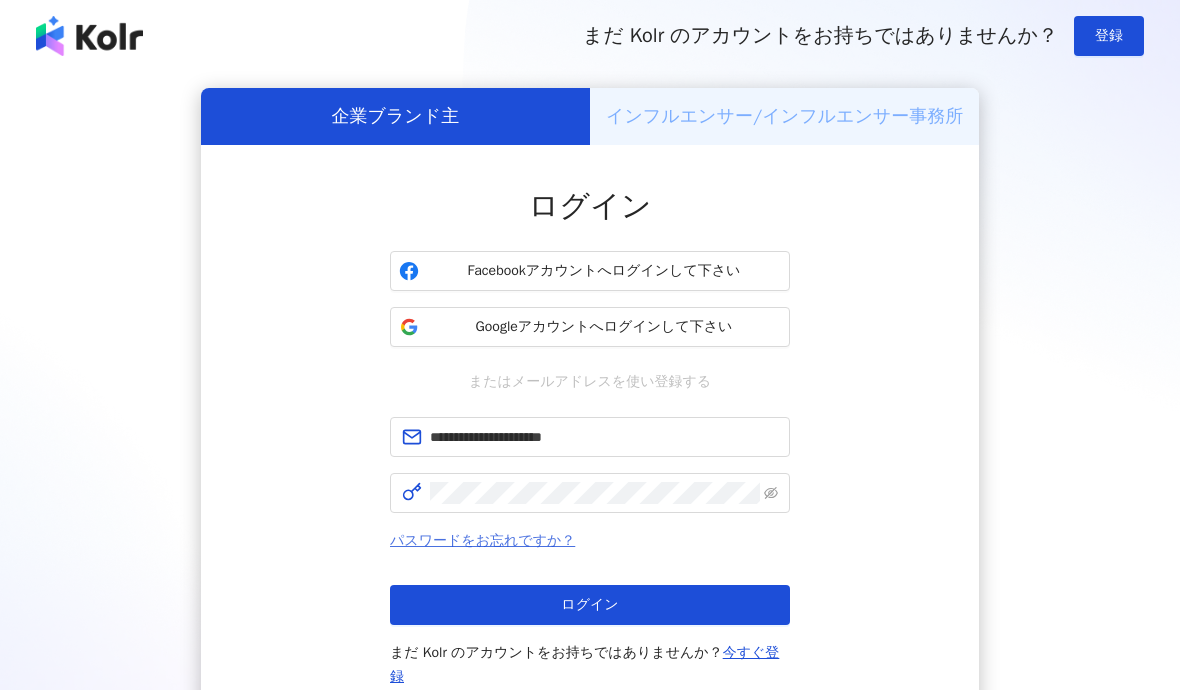 click on "パスワードをお忘れですか？" at bounding box center (482, 540) 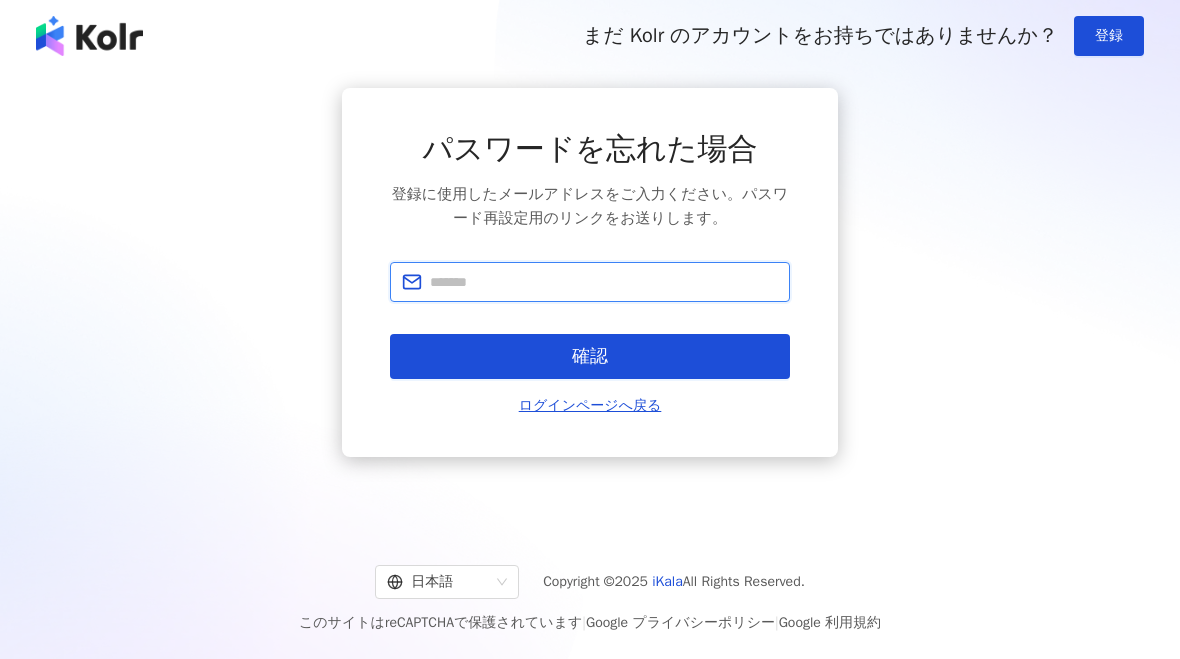 click at bounding box center [604, 282] 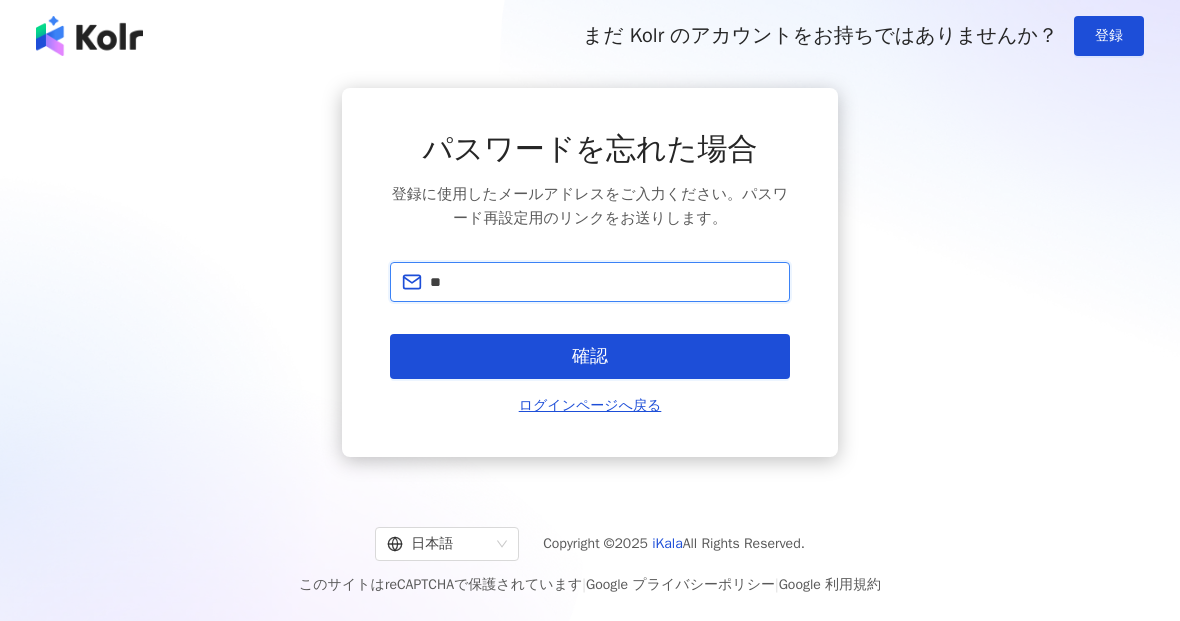 type on "*" 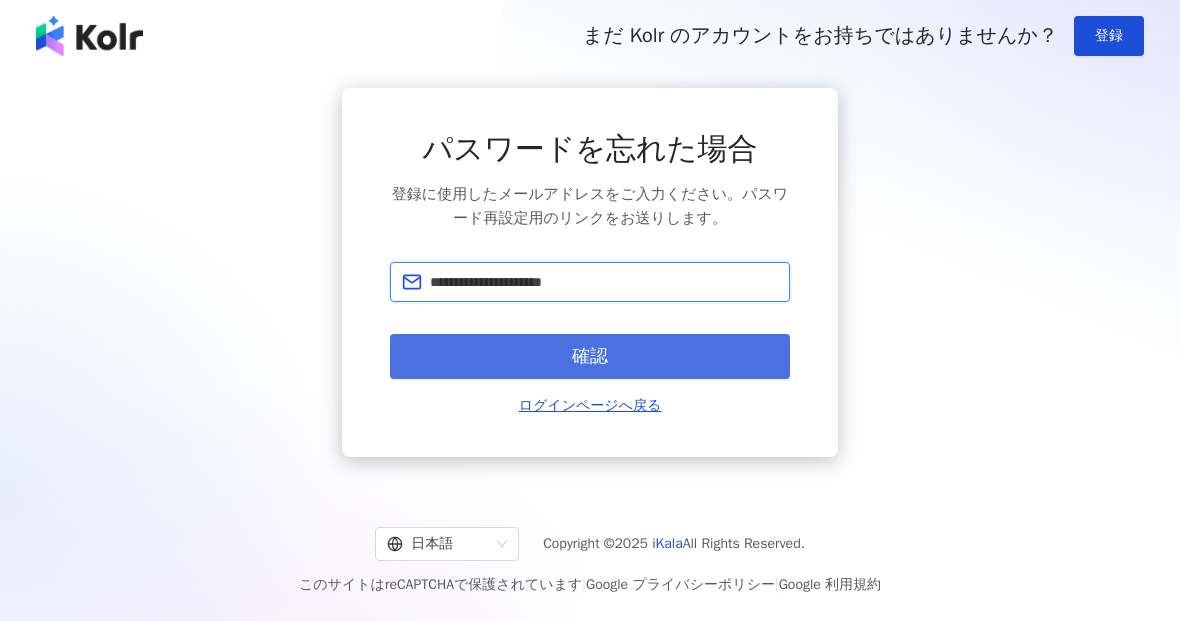type on "**********" 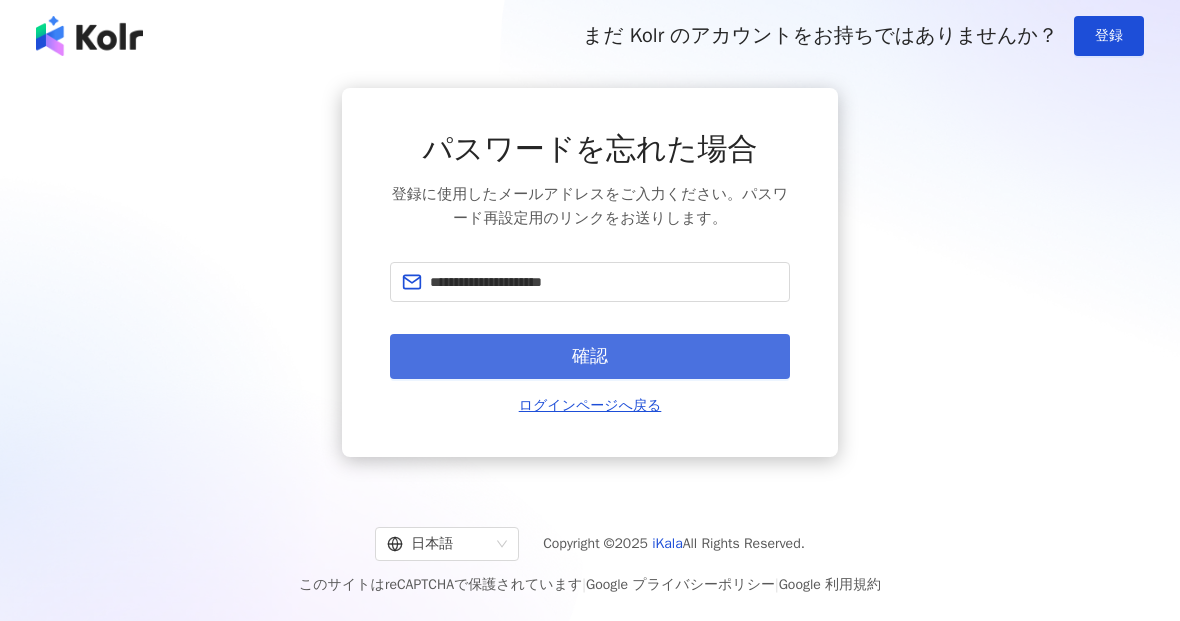 click on "確認" at bounding box center [590, 356] 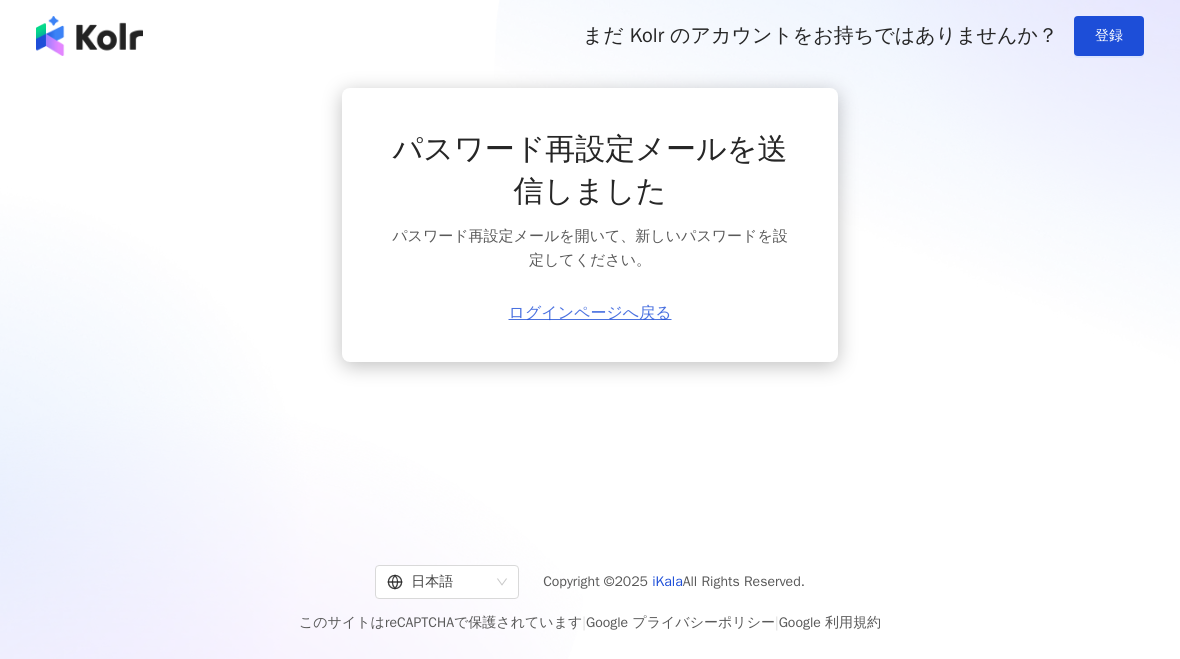 click on "ログインページへ戻る" at bounding box center [590, 313] 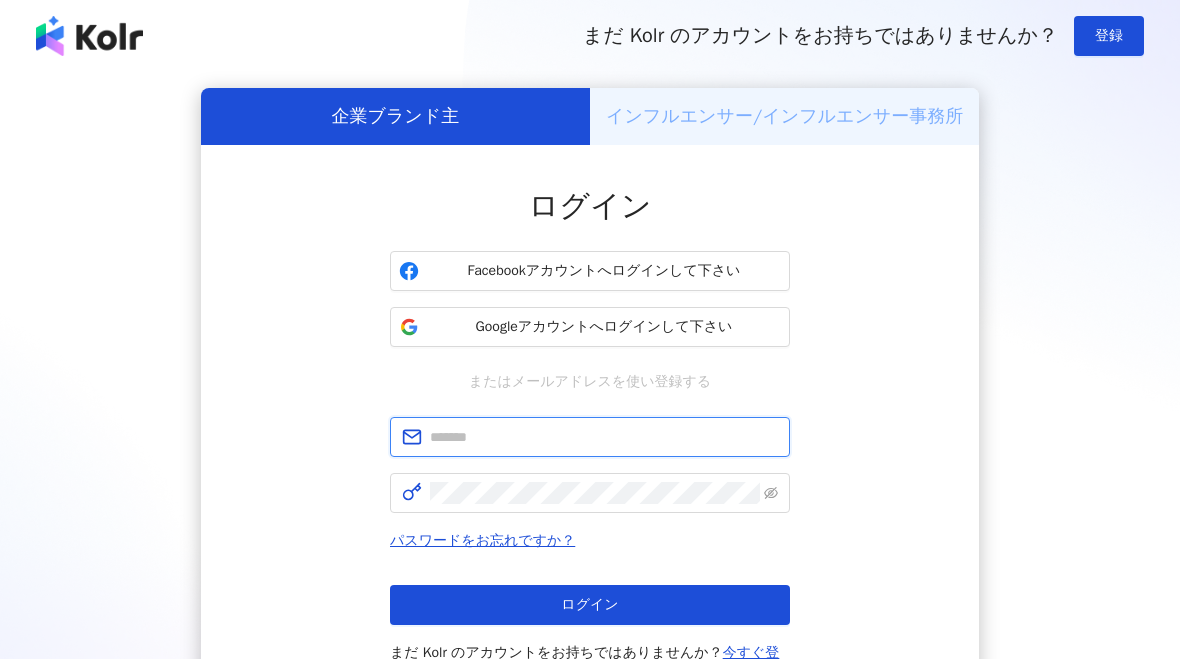 click at bounding box center [604, 437] 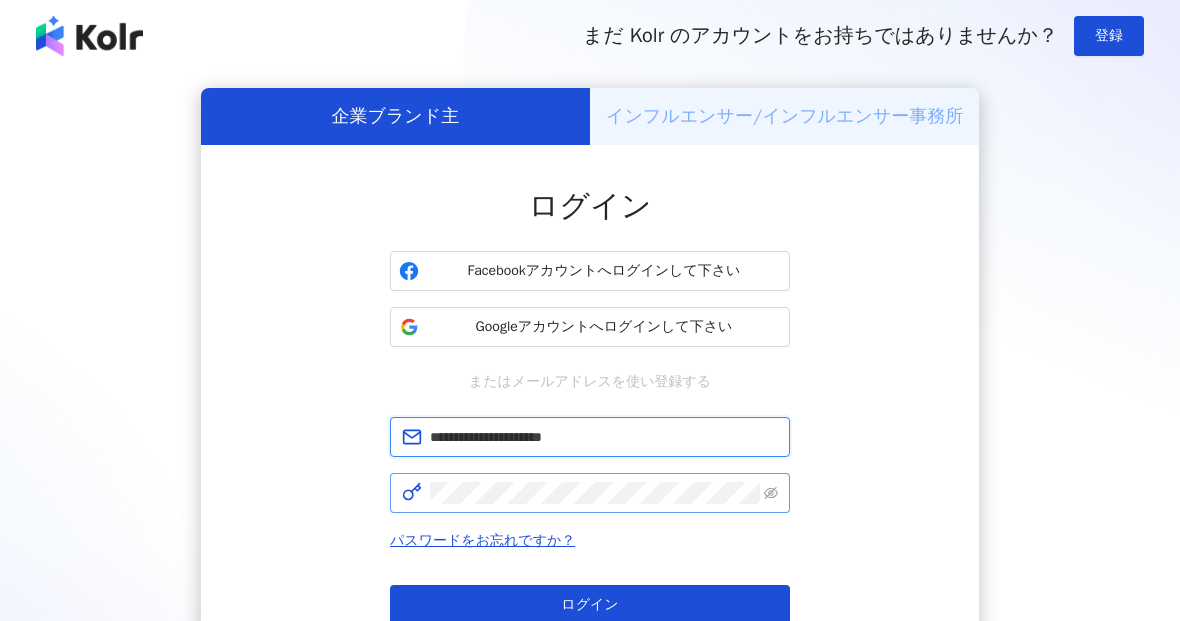 type on "**********" 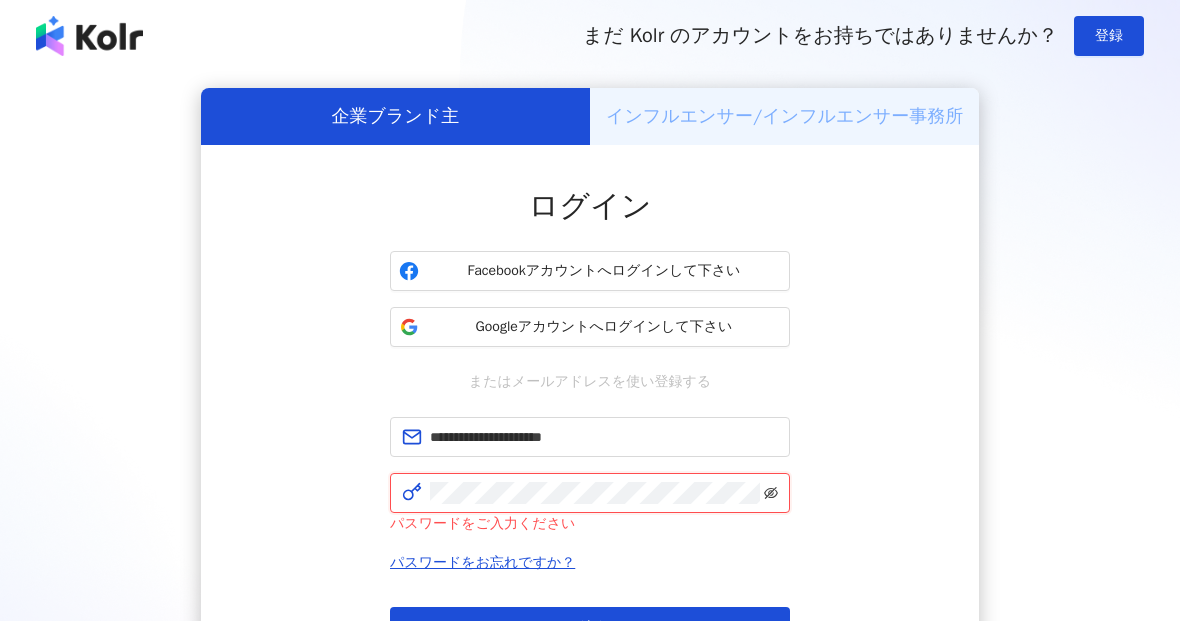 click 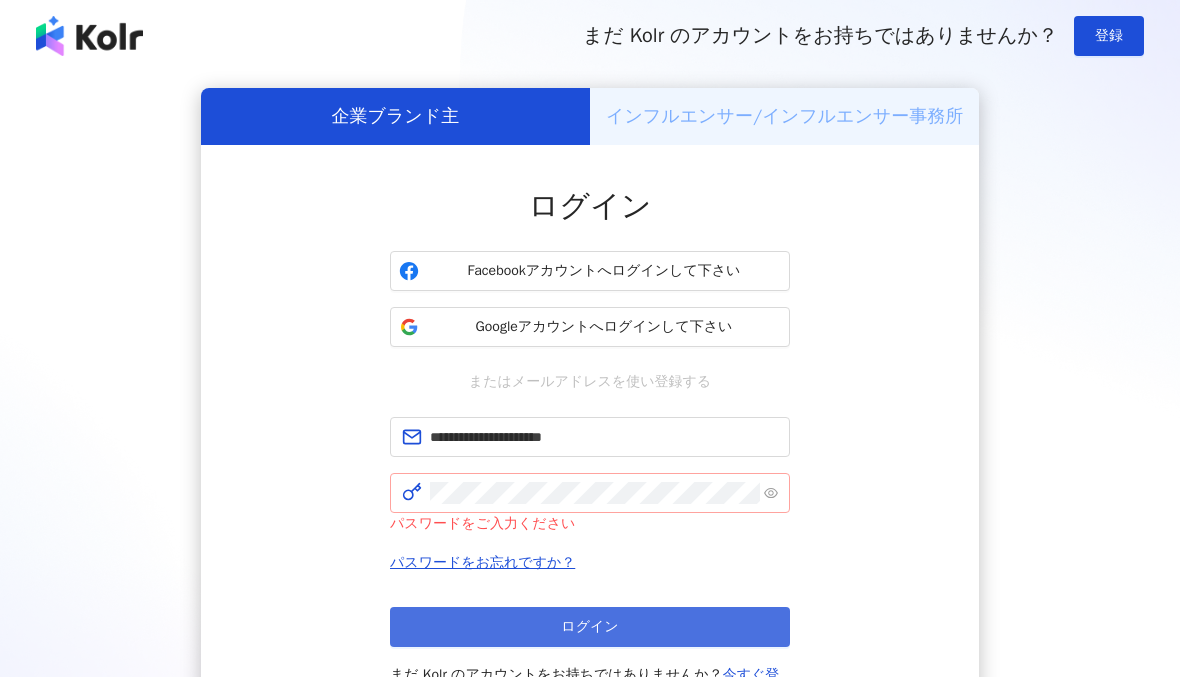 click on "ログイン" at bounding box center (590, 627) 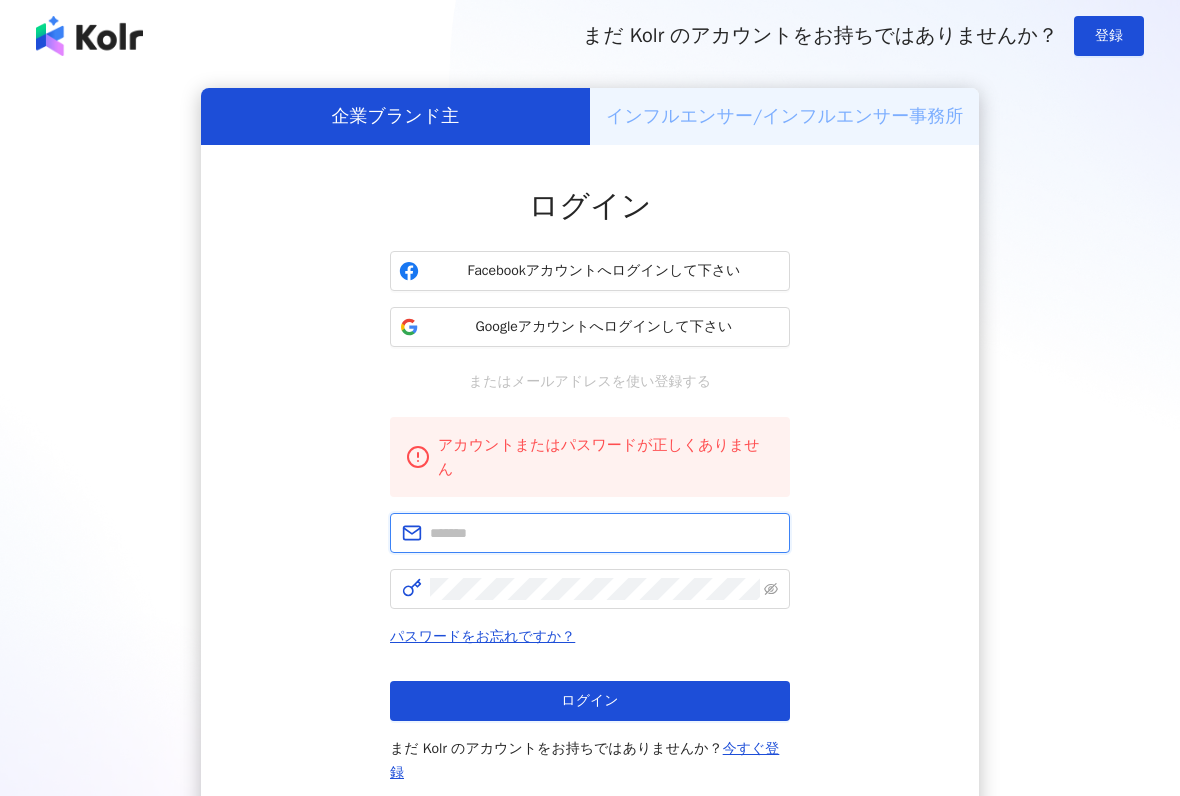 click at bounding box center (604, 533) 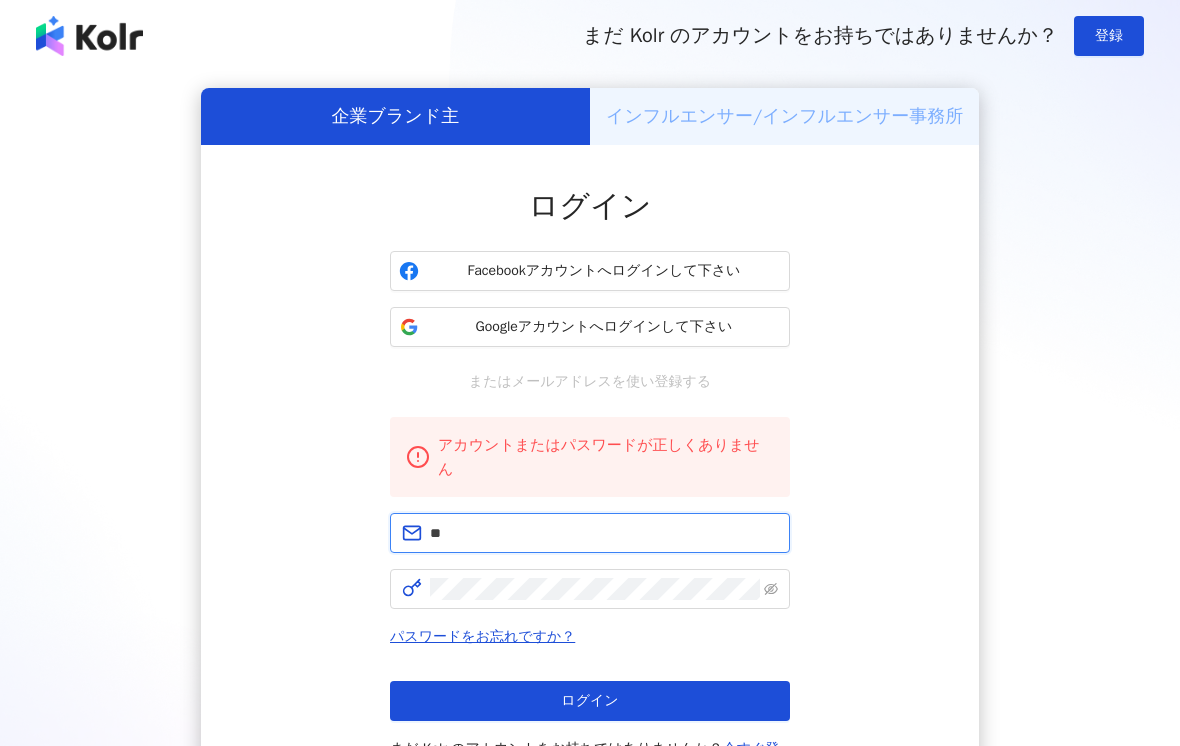 type on "*" 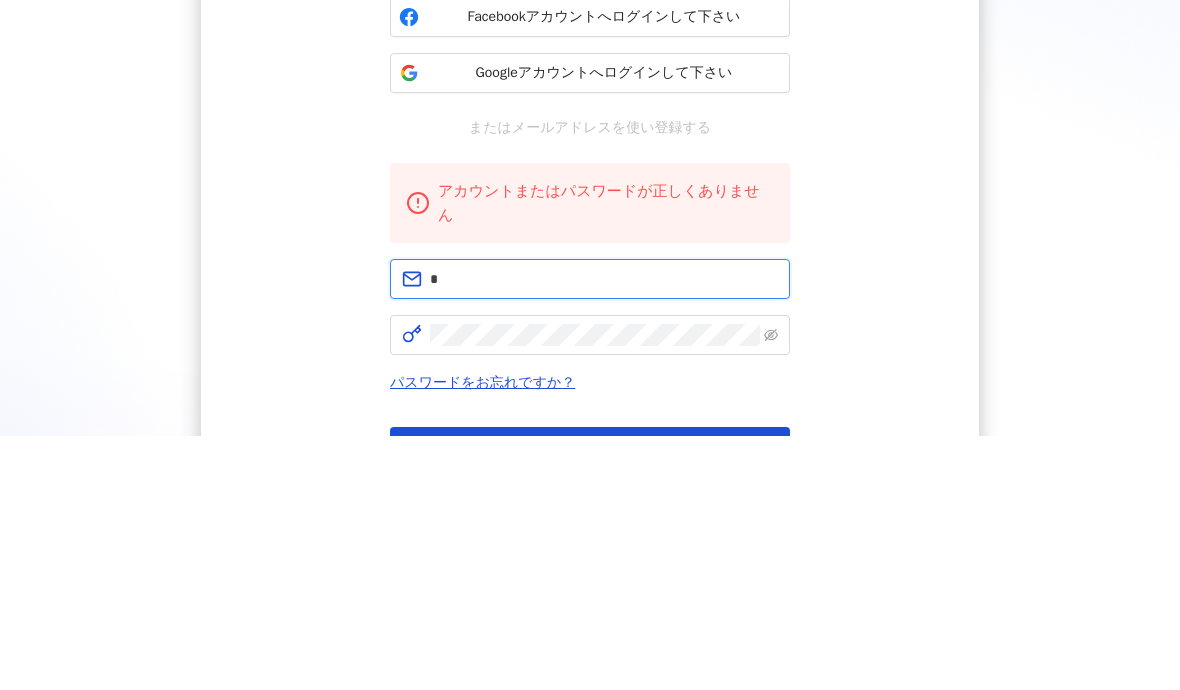 type on "*" 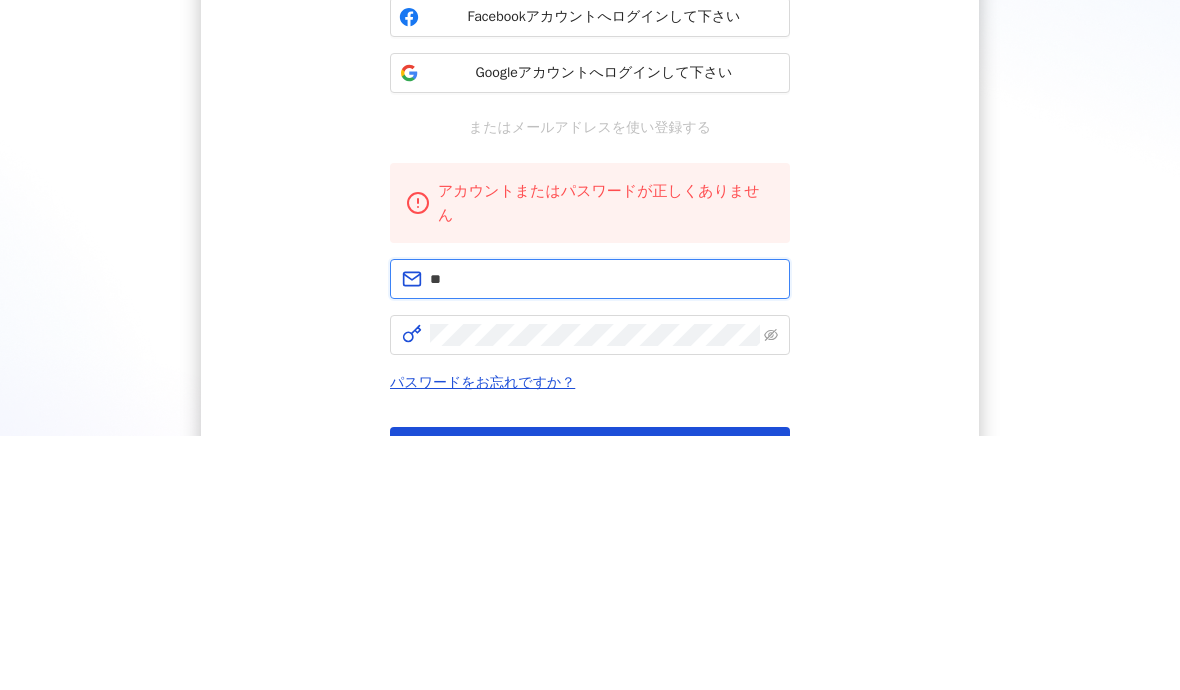 type on "*" 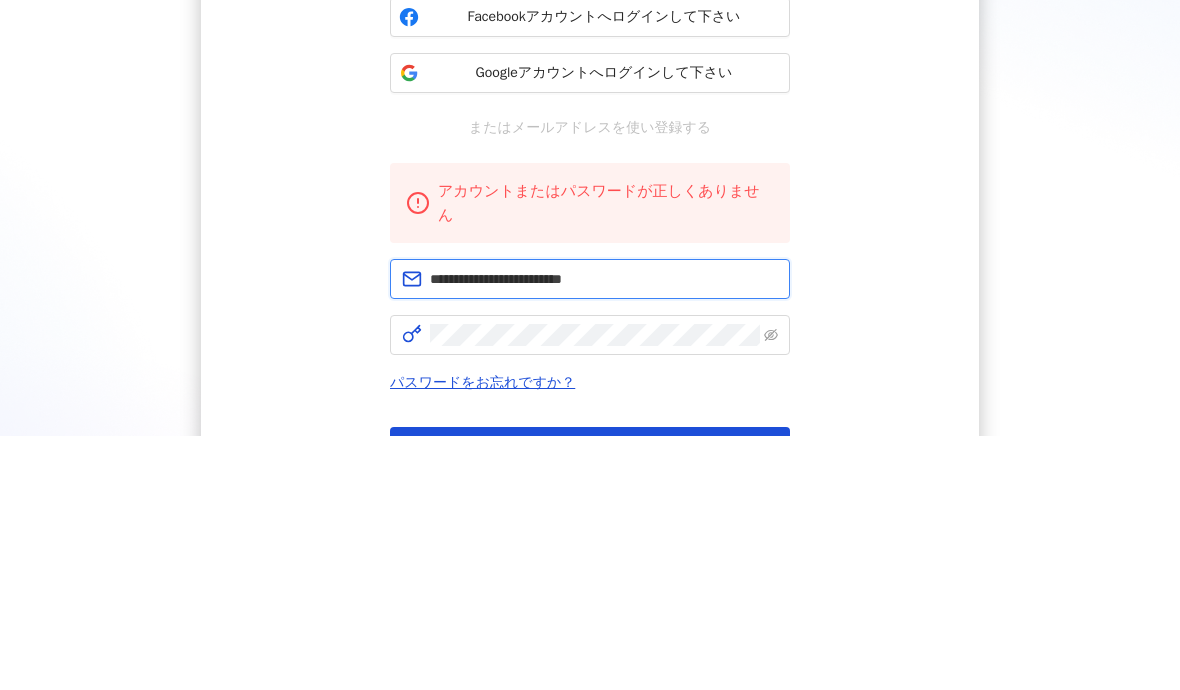 type on "**********" 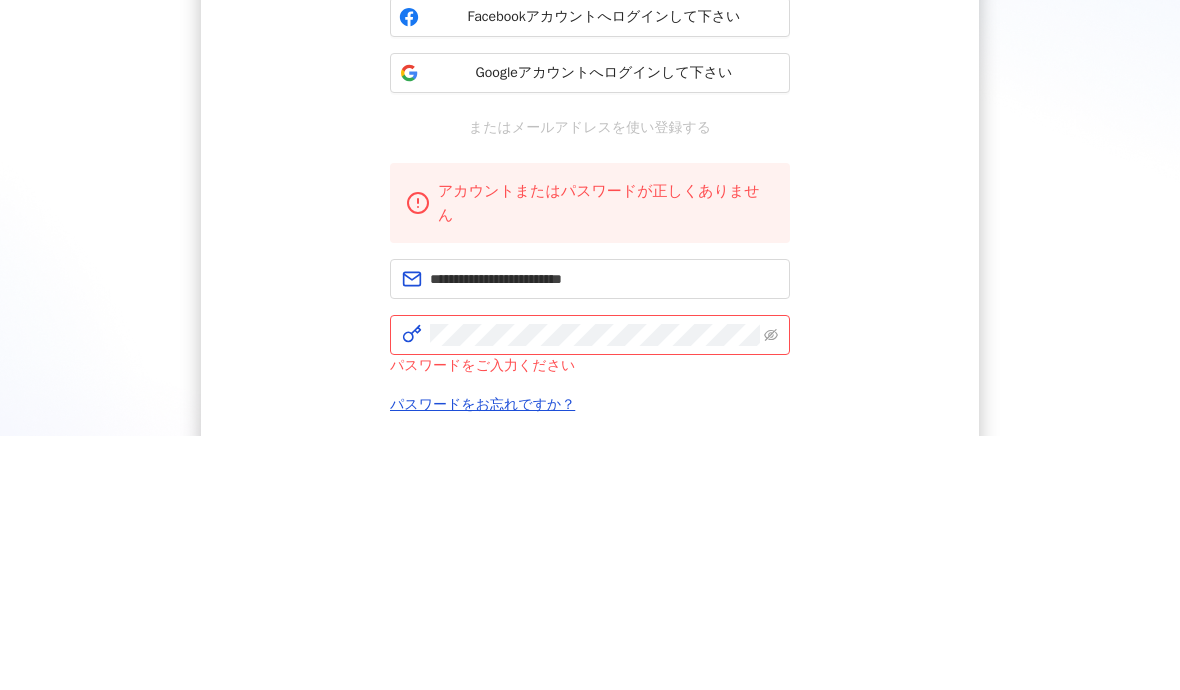 click on "**********" at bounding box center (590, 496) 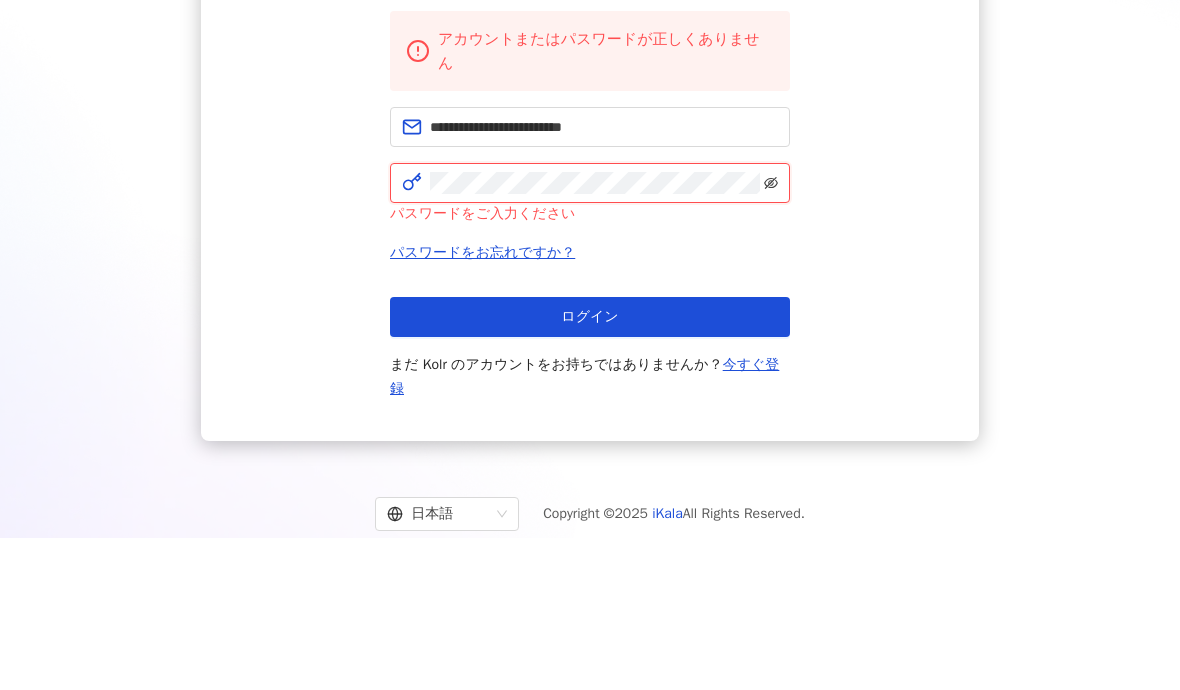 click 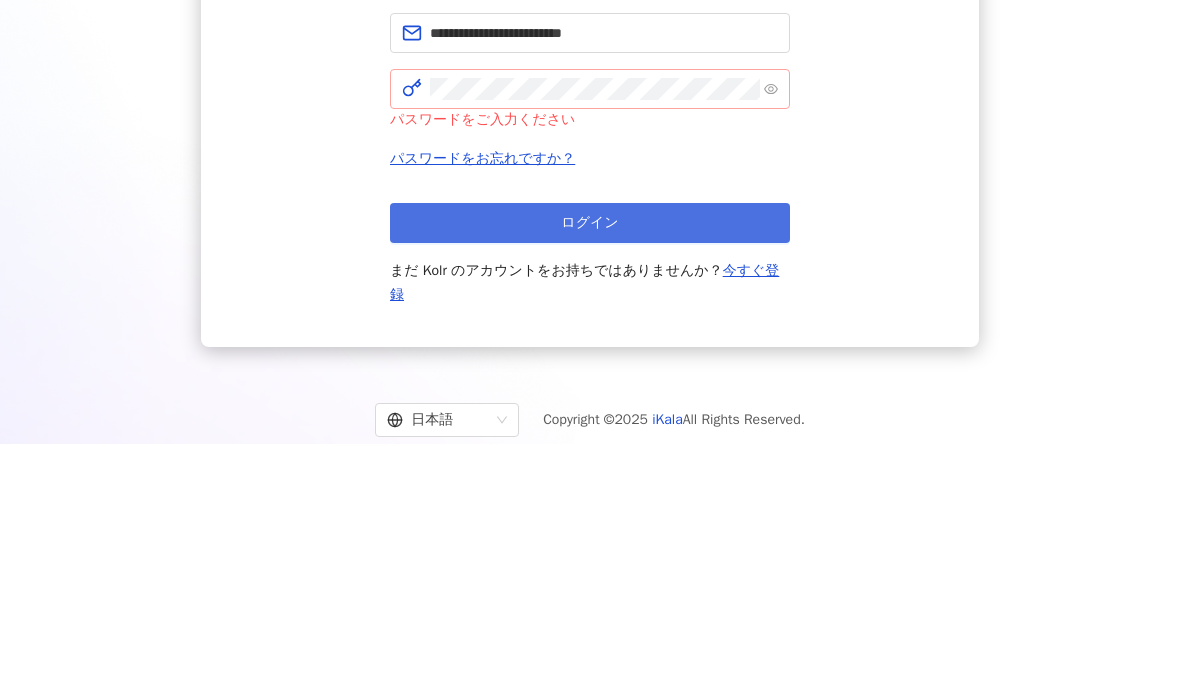 click on "ログイン" at bounding box center (590, 469) 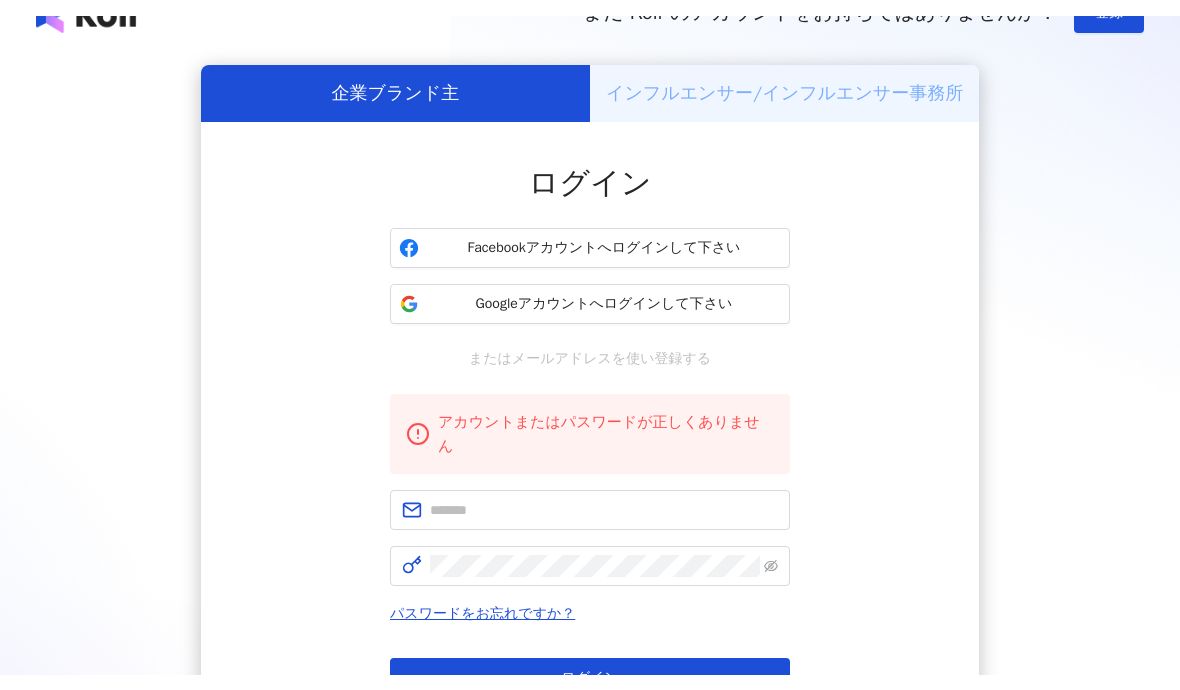 scroll, scrollTop: 0, scrollLeft: 0, axis: both 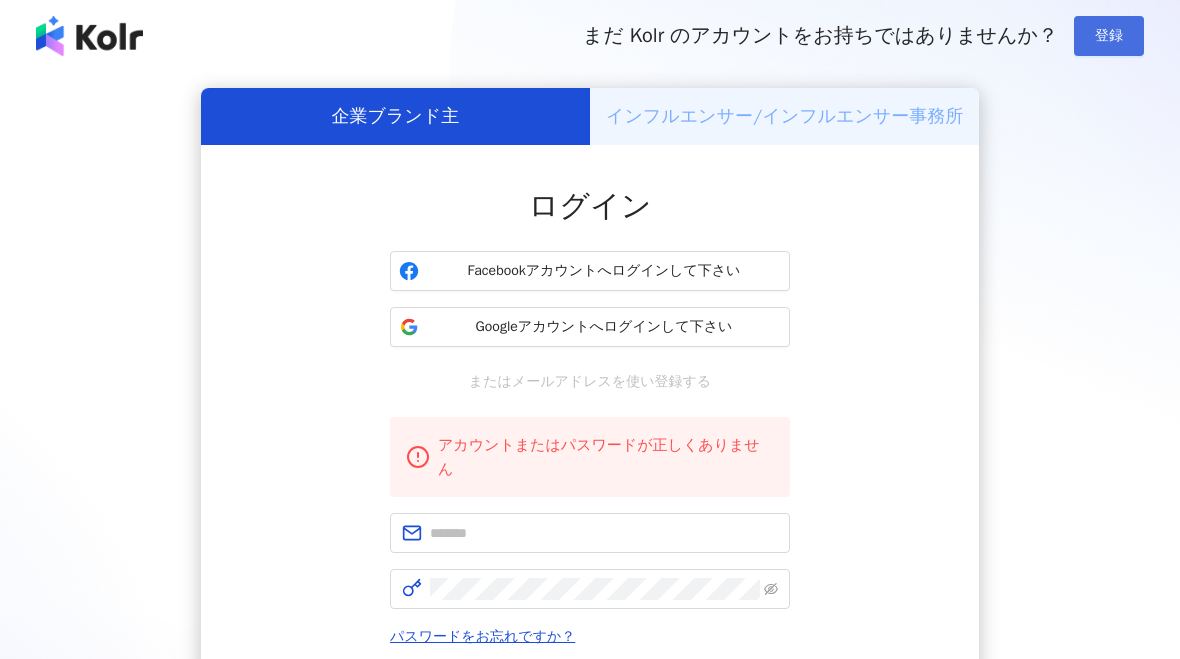 click on "登録" at bounding box center [1109, 36] 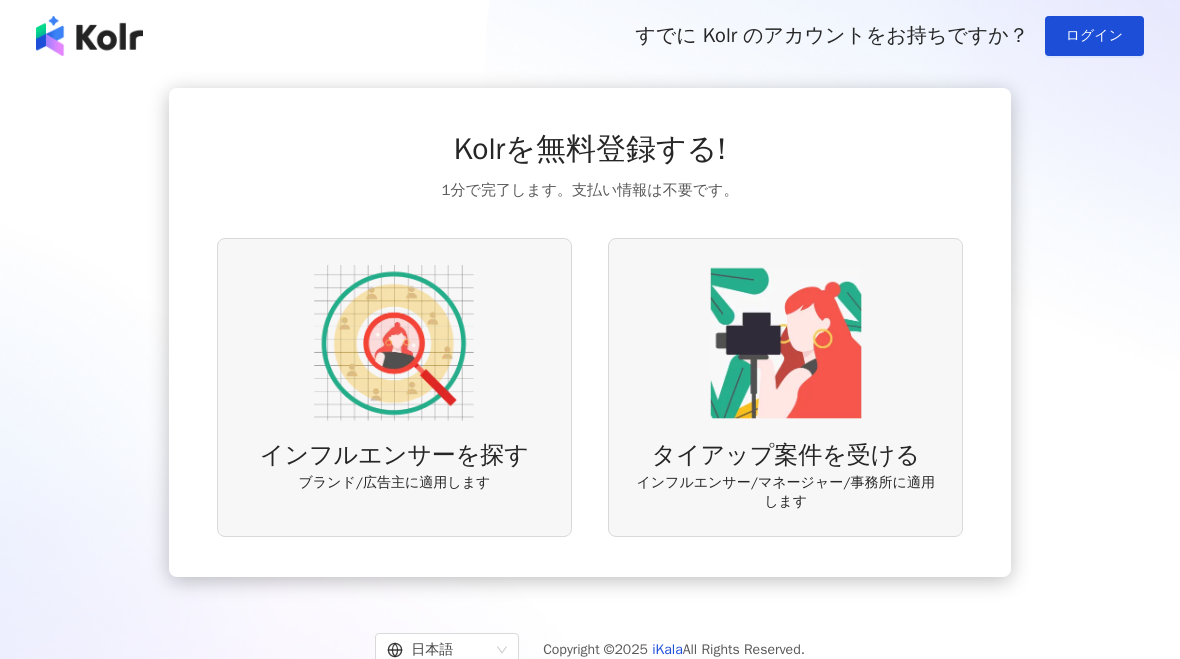 click at bounding box center [394, 343] 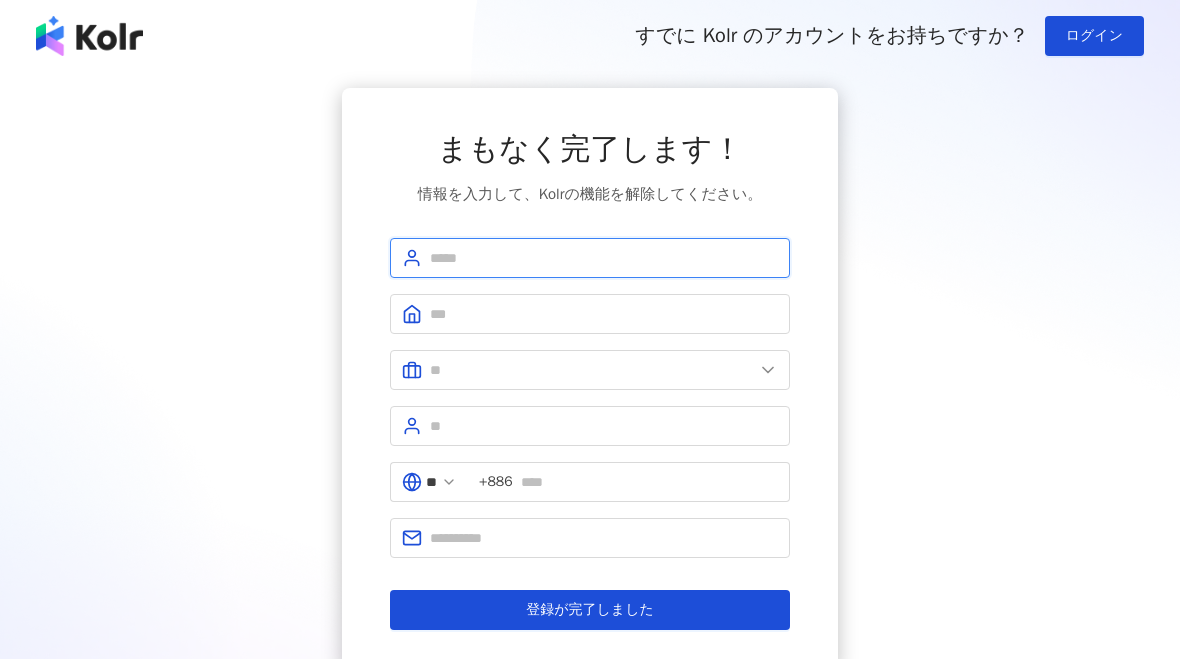 click at bounding box center [604, 258] 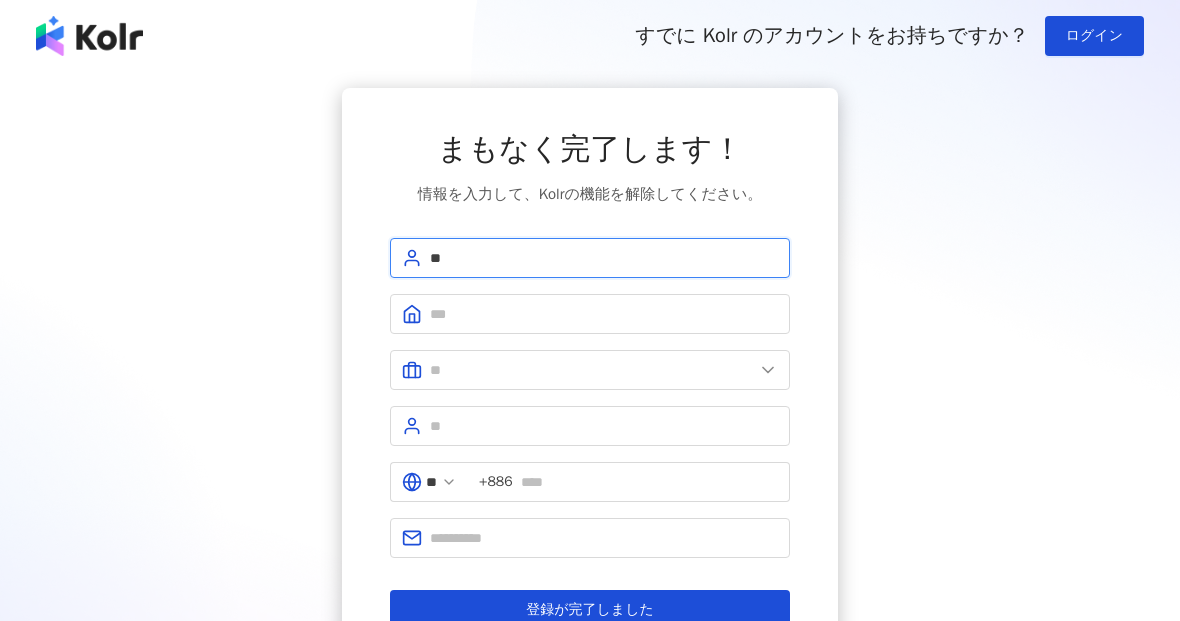 type on "*" 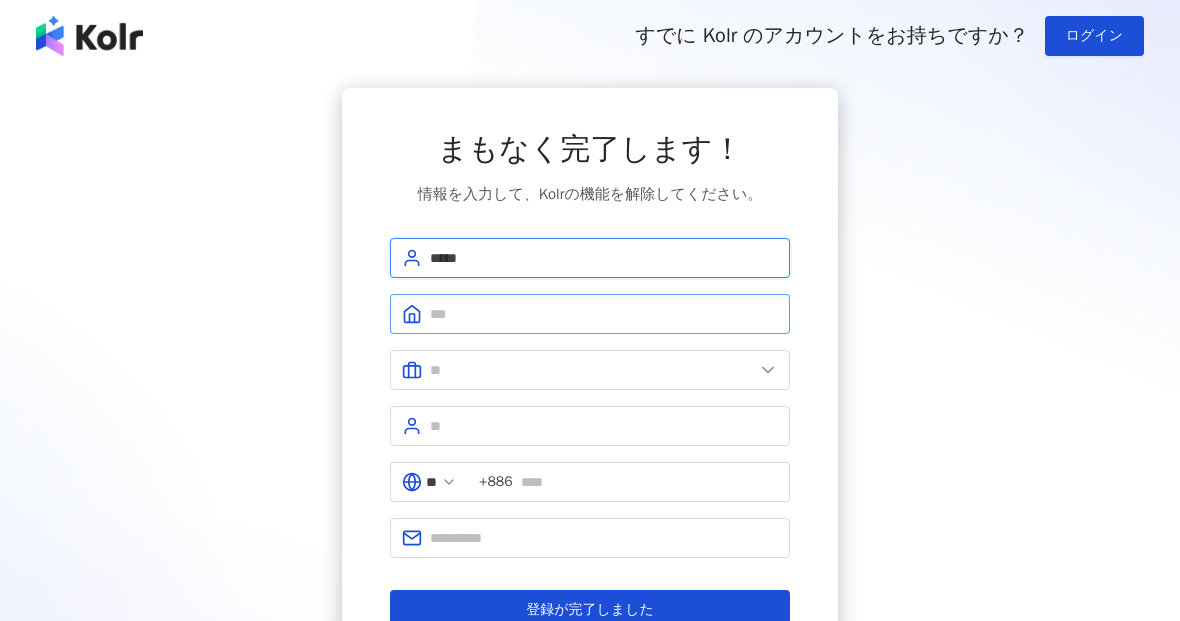 type on "*****" 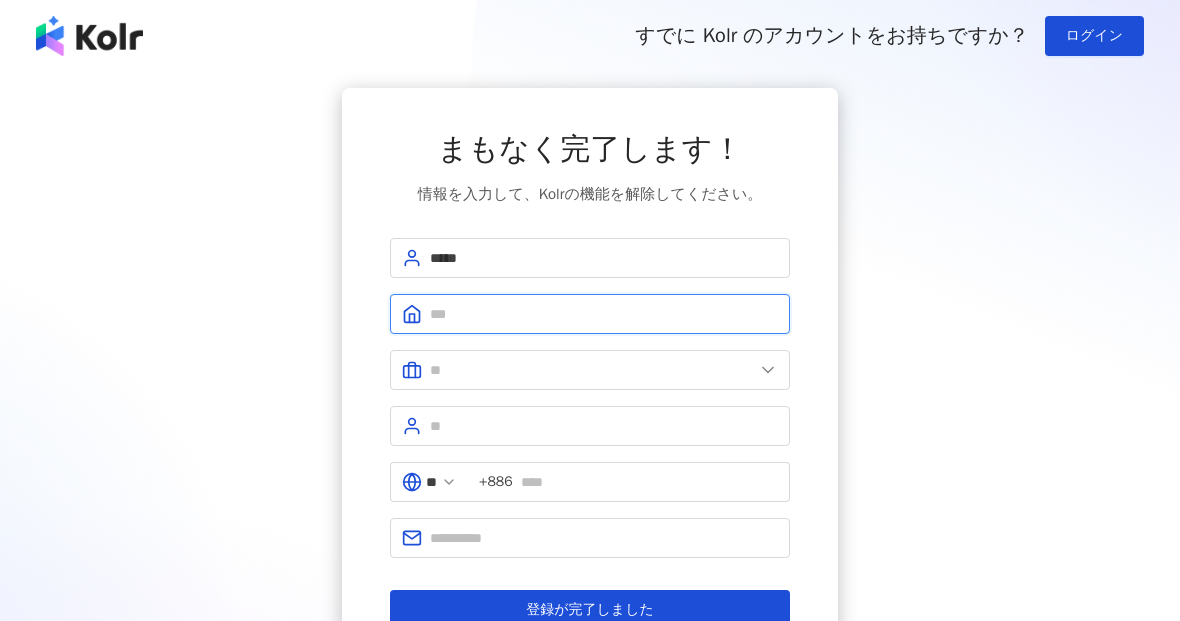 click at bounding box center [604, 314] 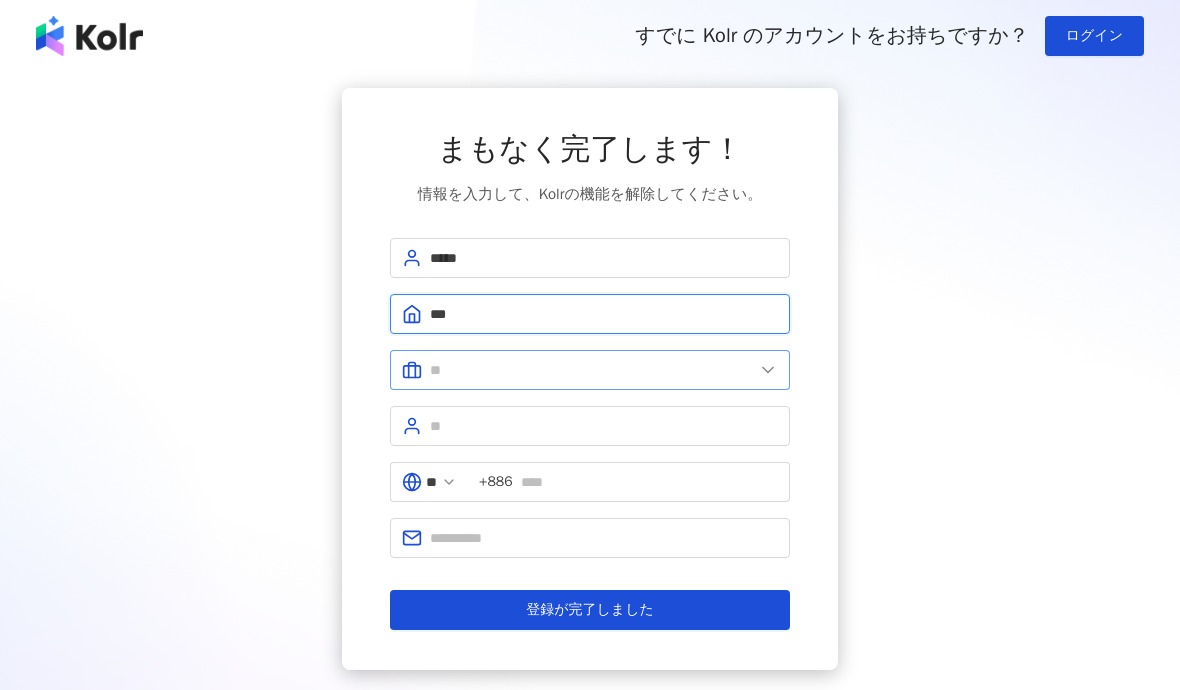 type on "***" 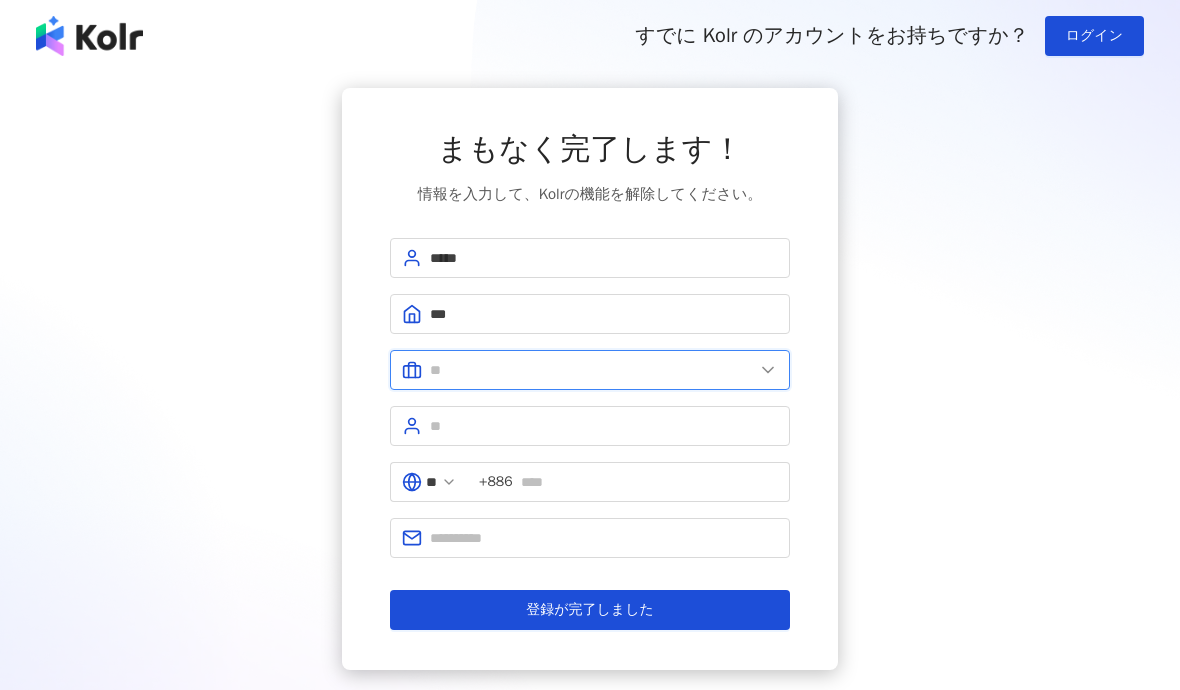 click at bounding box center (592, 370) 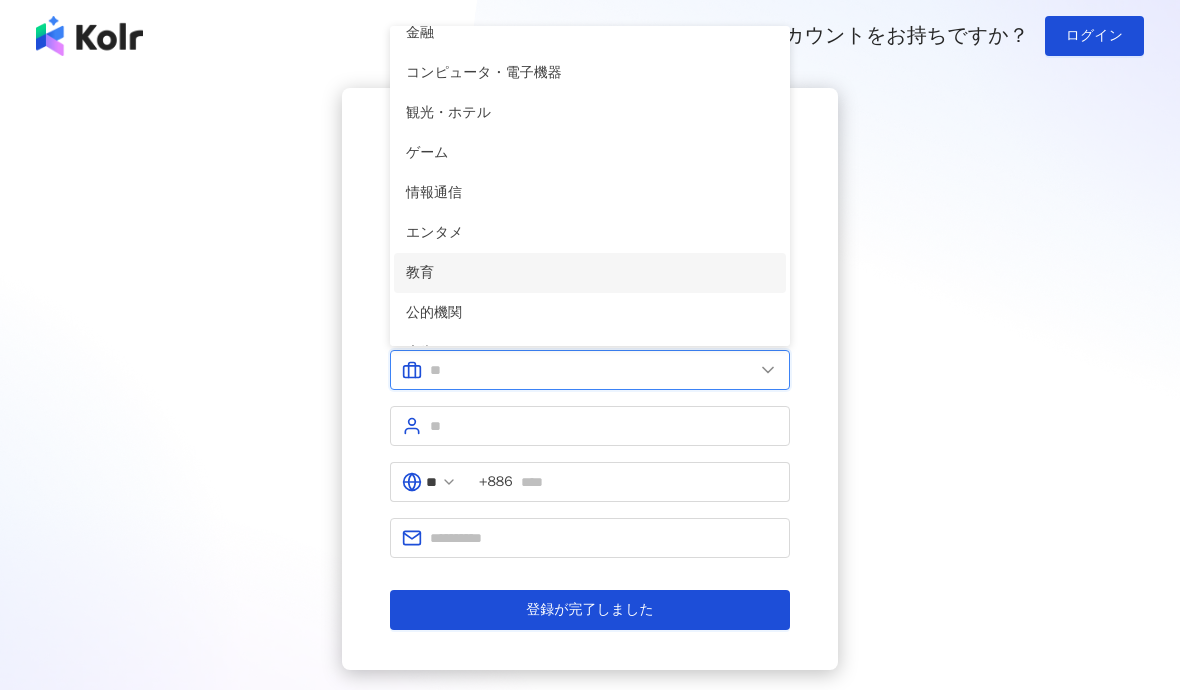 scroll, scrollTop: 300, scrollLeft: 0, axis: vertical 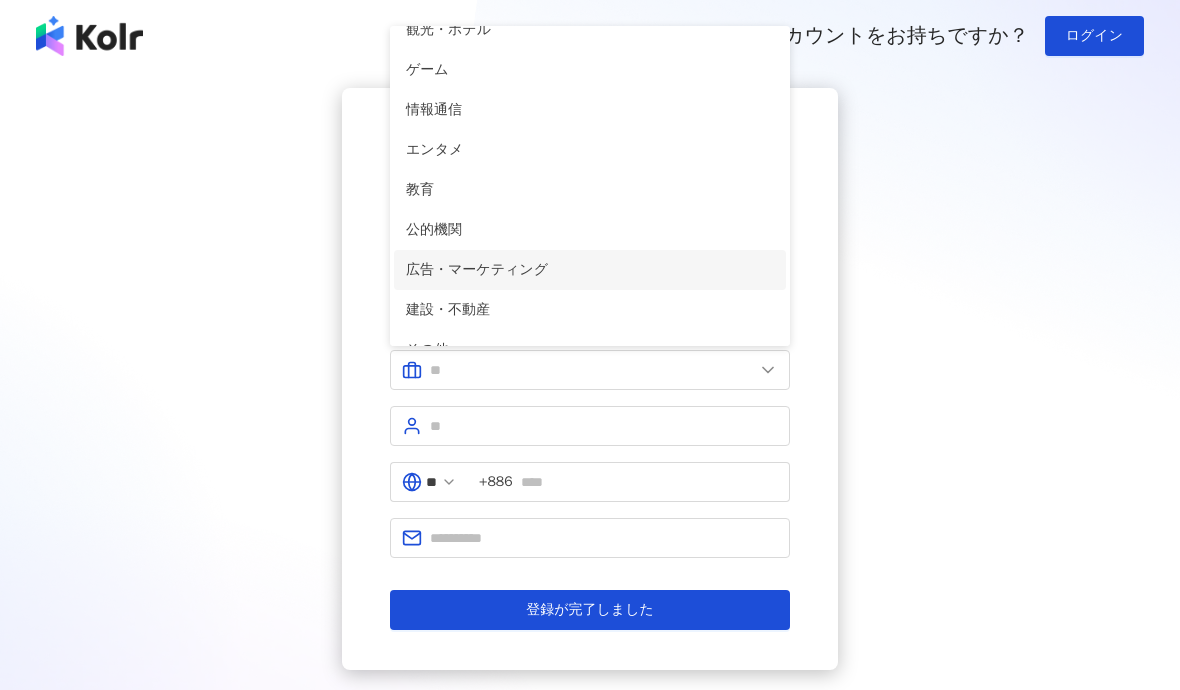 click on "広告・マーケティング" at bounding box center [590, 270] 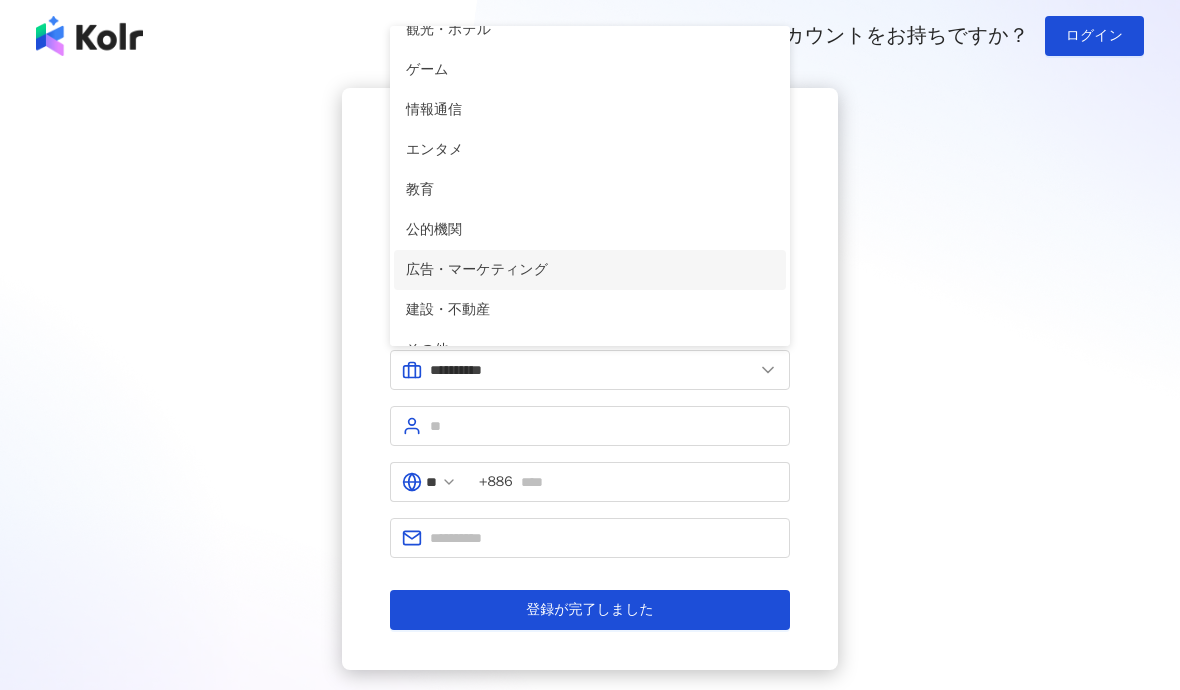 type on "**********" 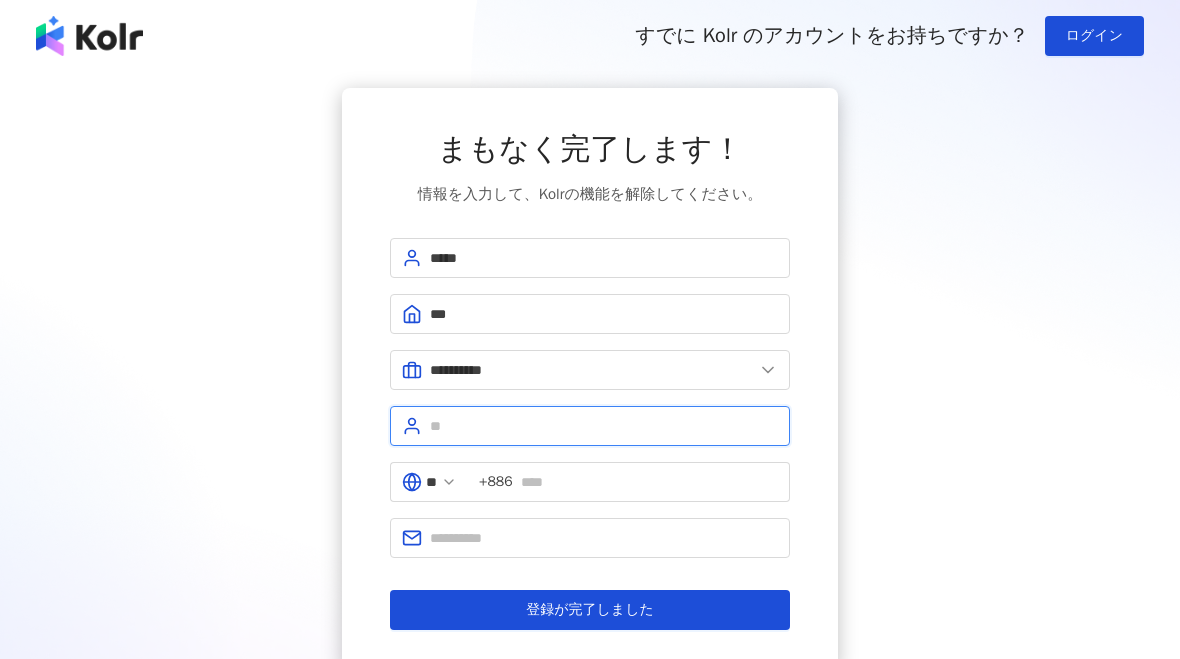 click at bounding box center (604, 426) 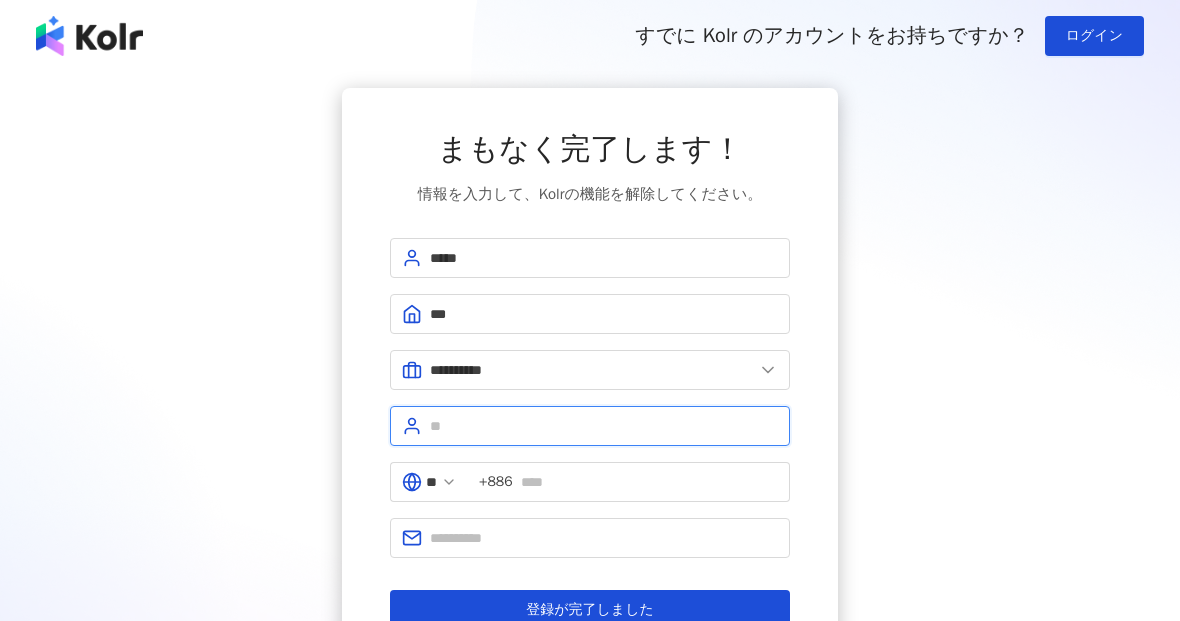 type on "*" 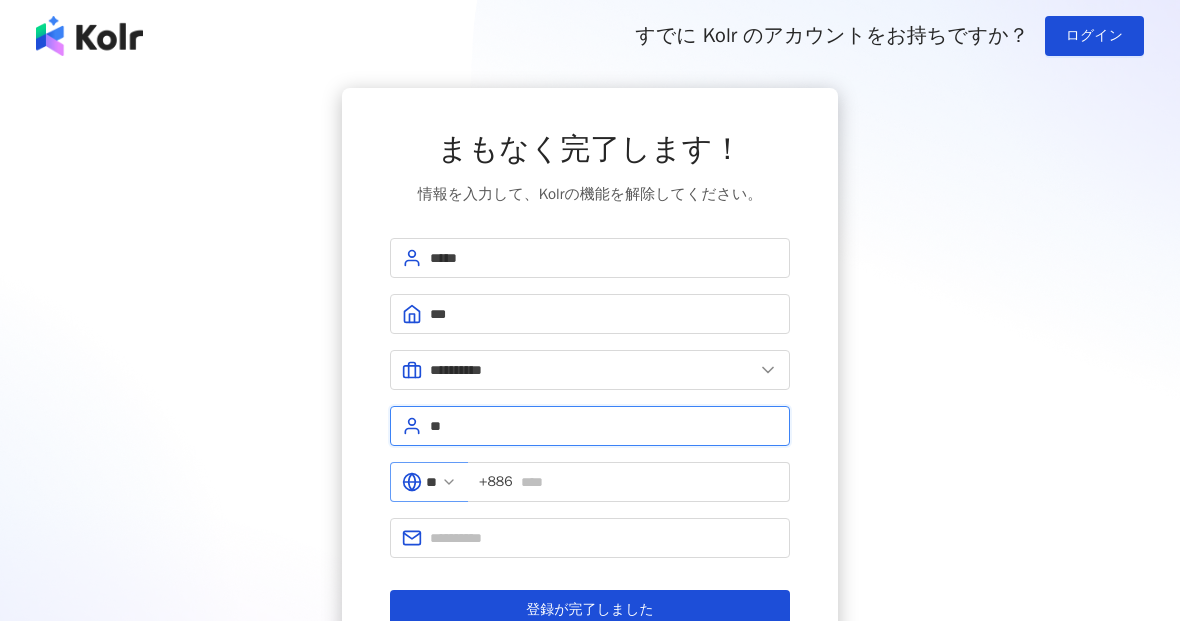 type on "**" 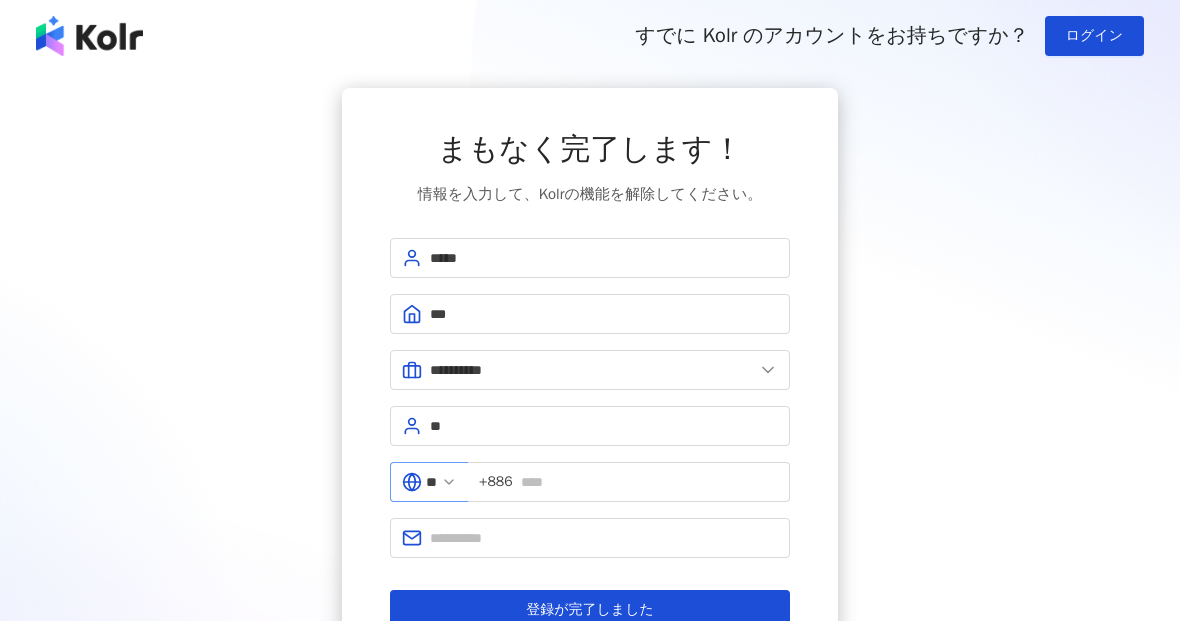 click on "**" at bounding box center (429, 482) 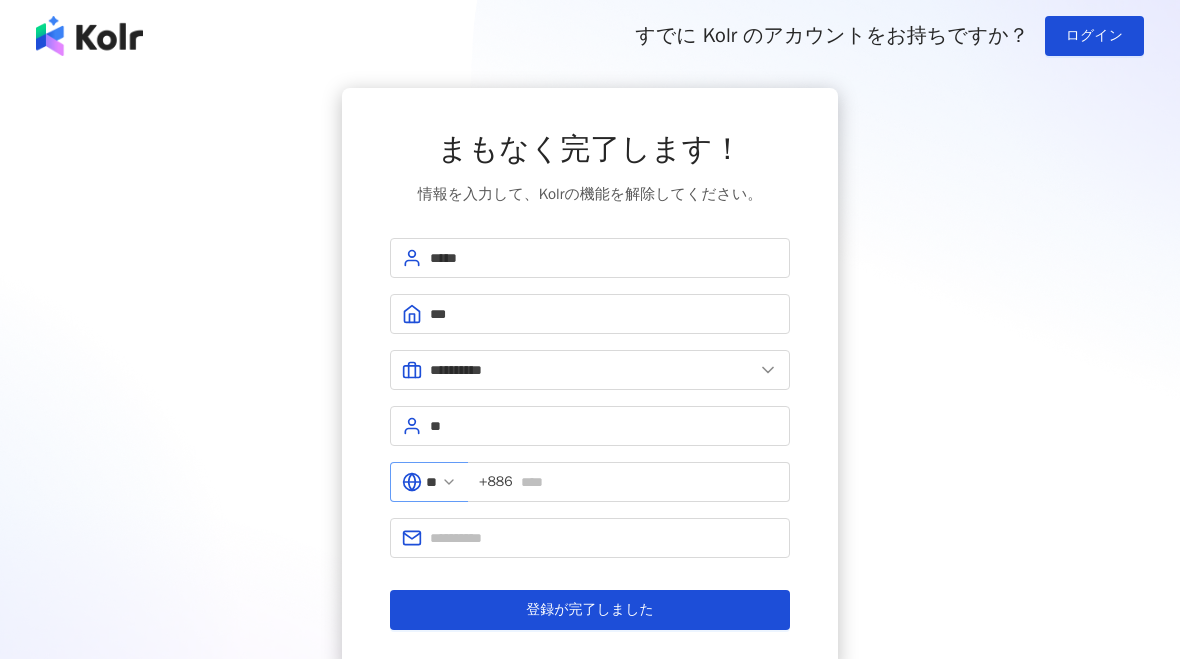 click at bounding box center (449, 482) 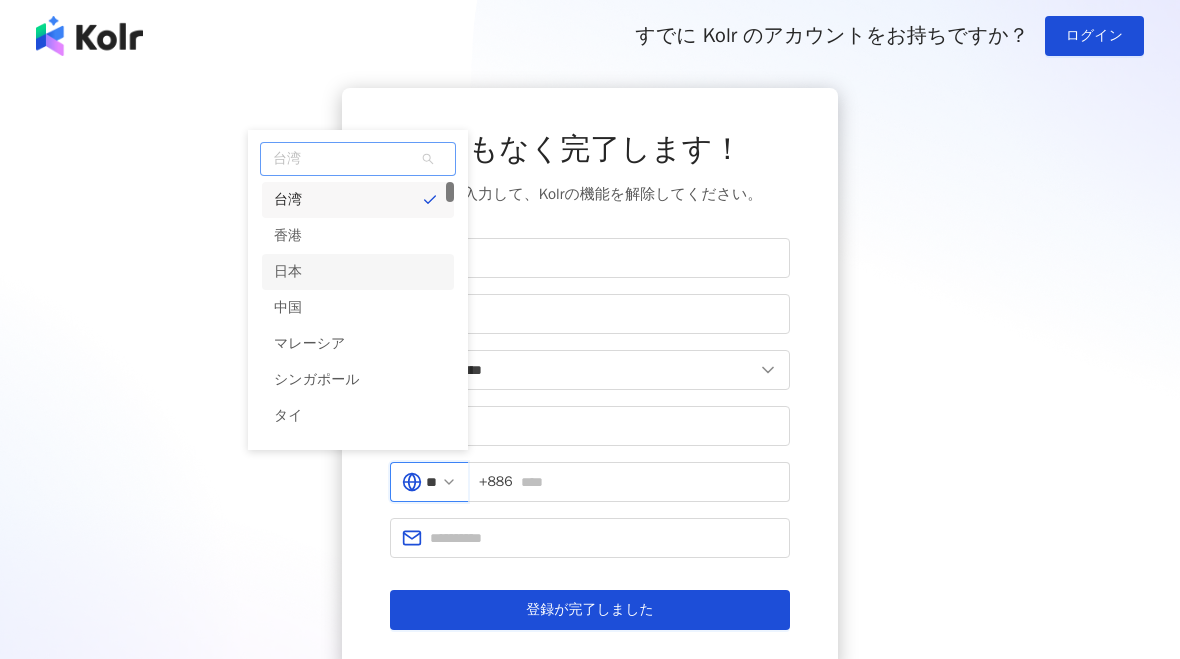 click on "日本" at bounding box center [358, 272] 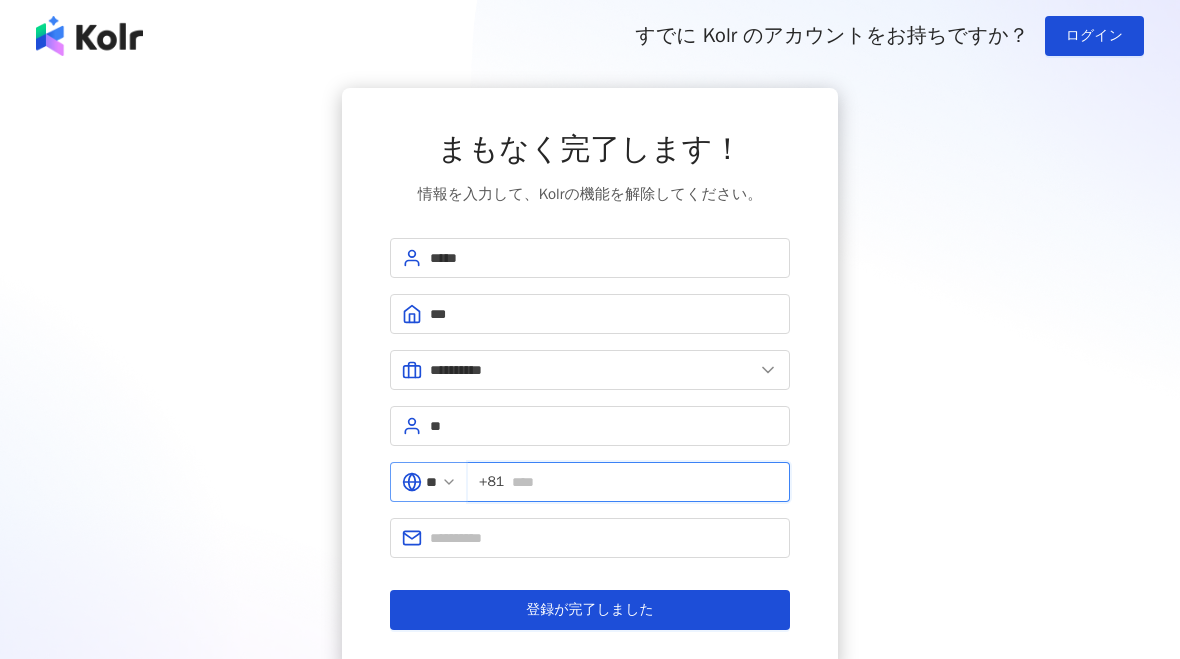 click at bounding box center (645, 482) 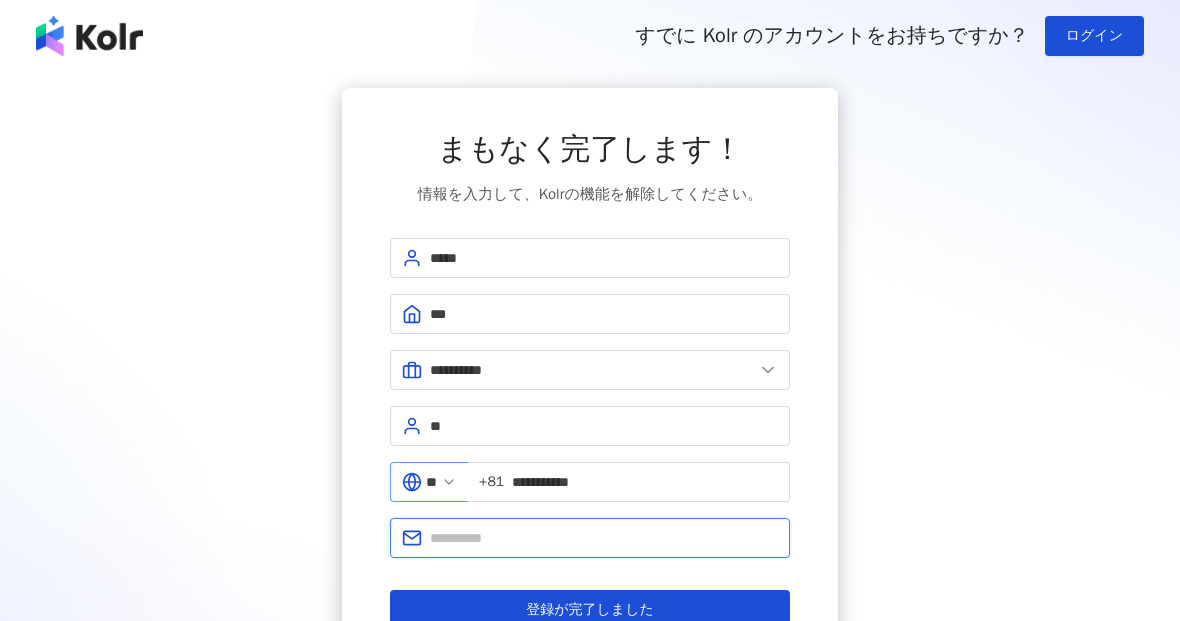 click at bounding box center (604, 538) 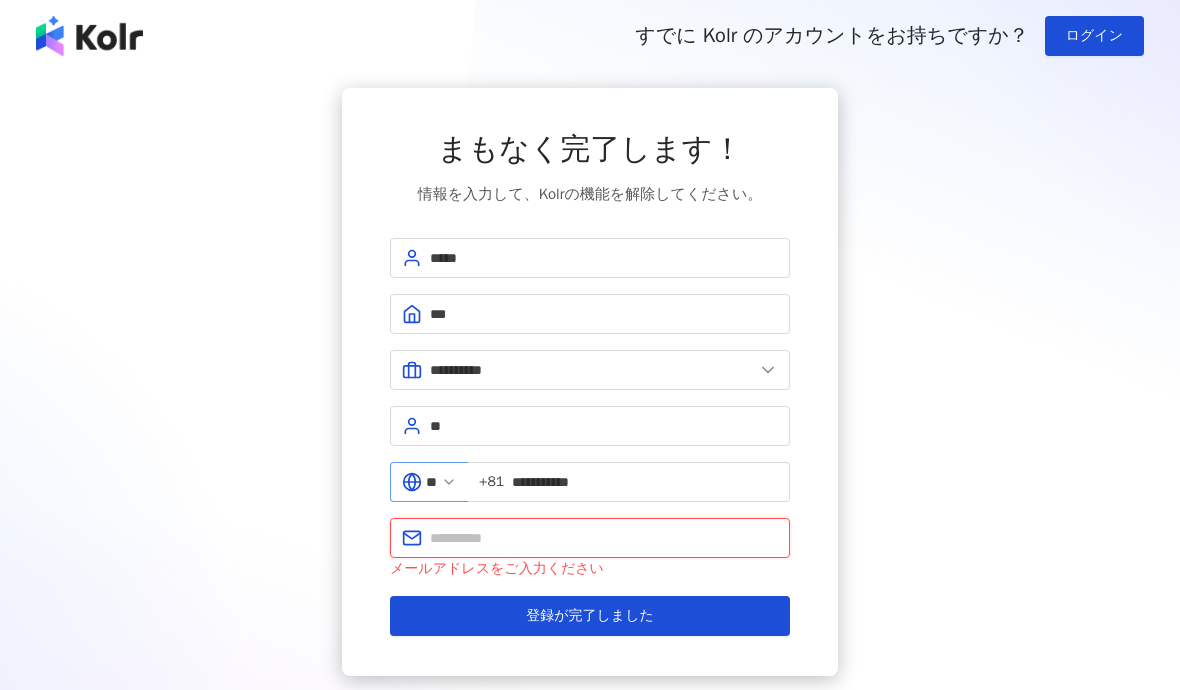 click at bounding box center [604, 538] 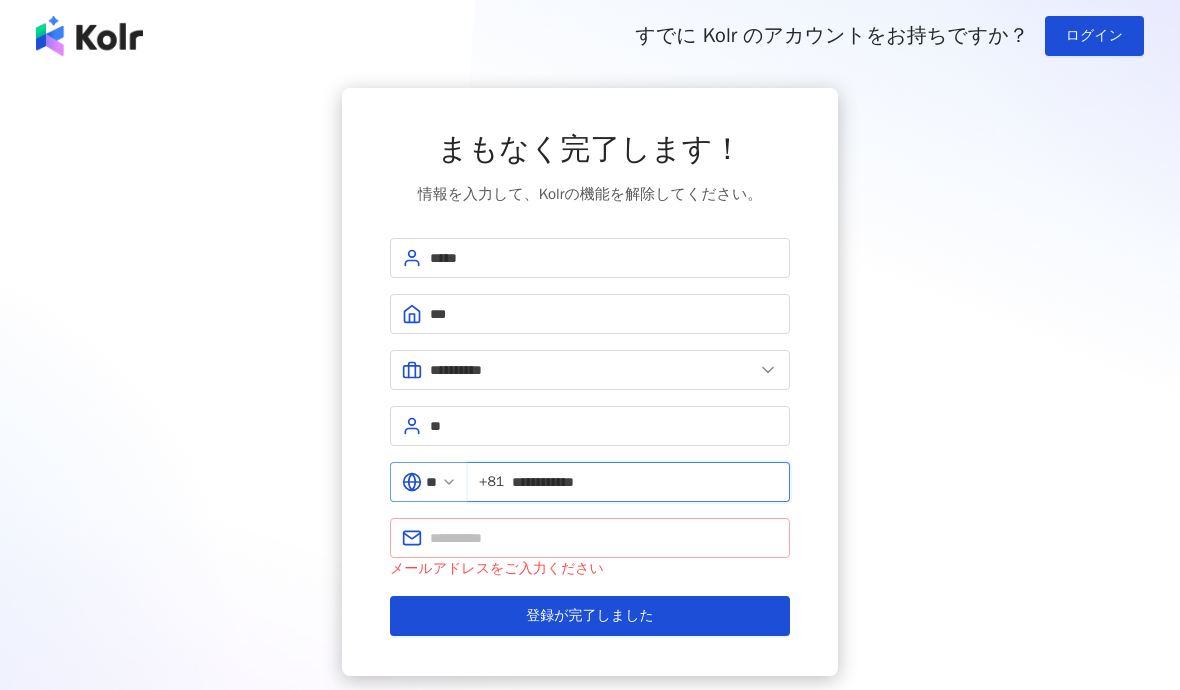 type on "**********" 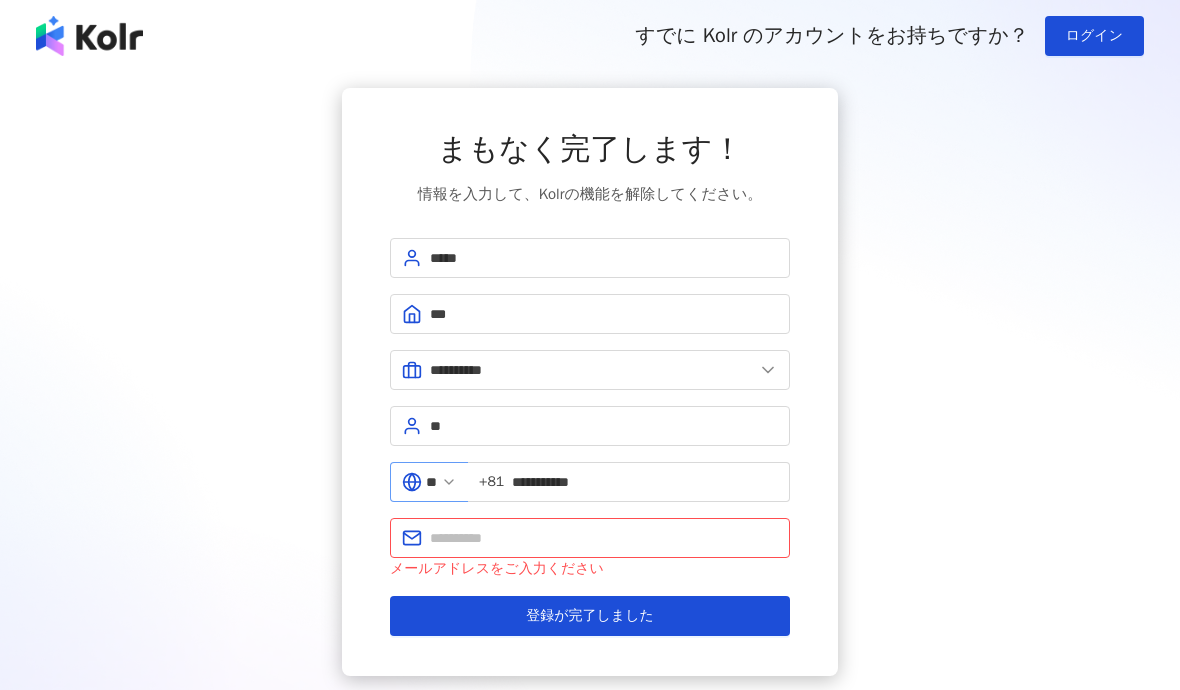 click on "**********" at bounding box center (590, 382) 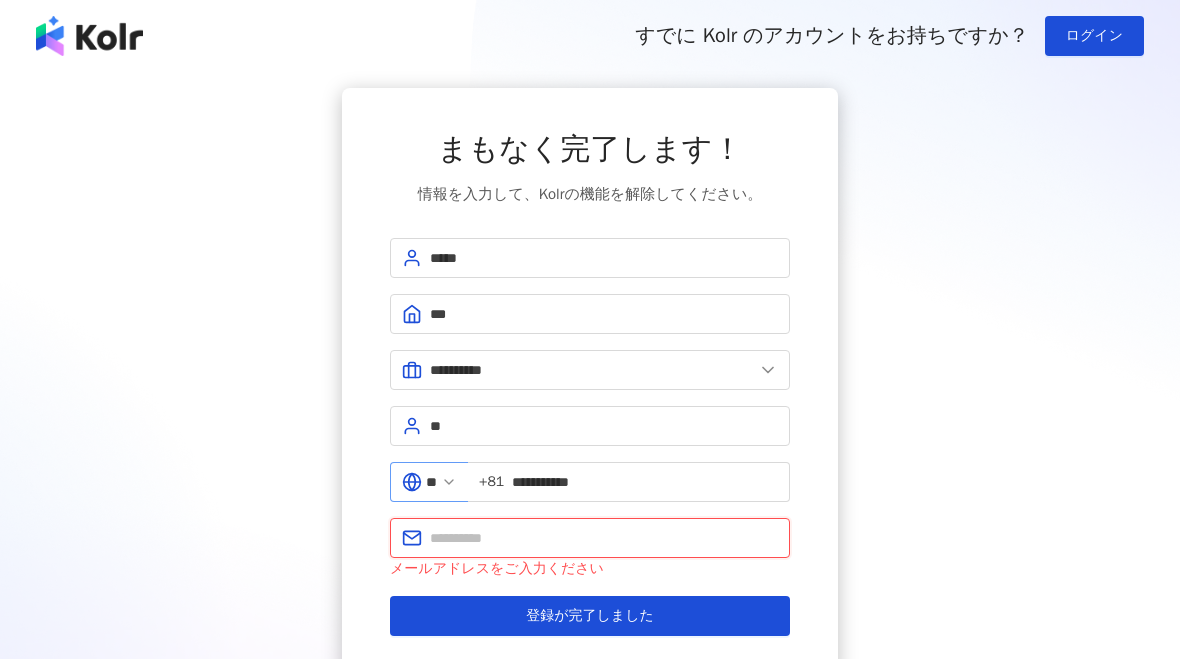 click at bounding box center [604, 538] 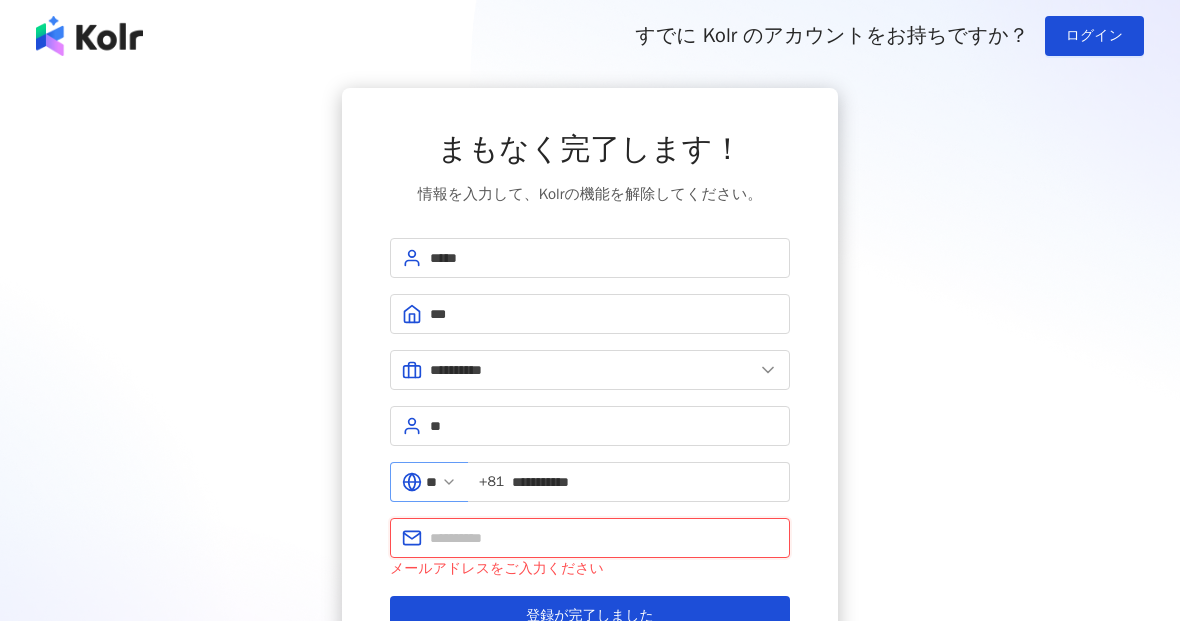 click at bounding box center (604, 538) 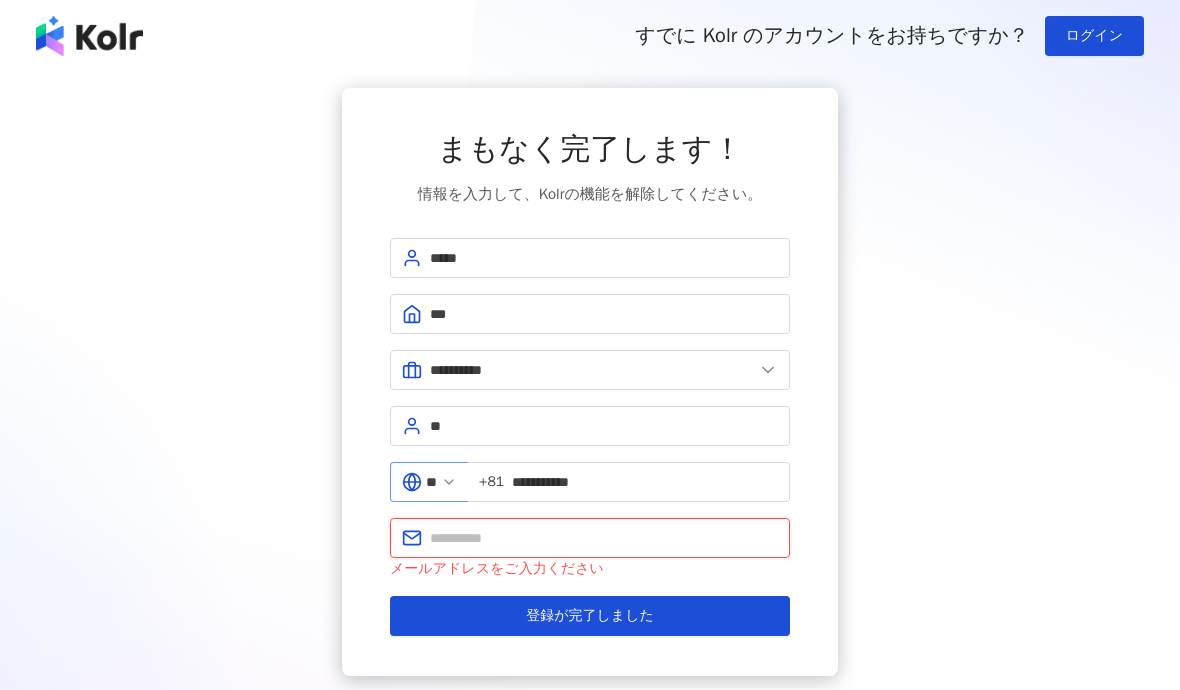 click at bounding box center (604, 538) 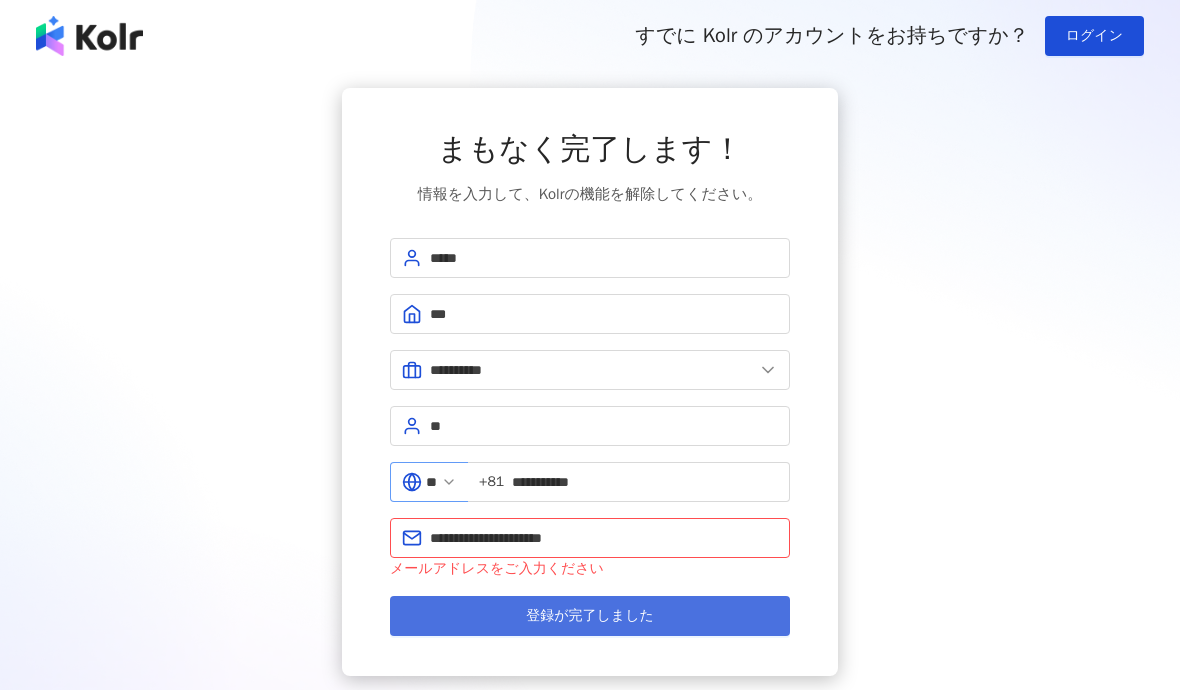 click on "登録が完了しました" at bounding box center [590, 616] 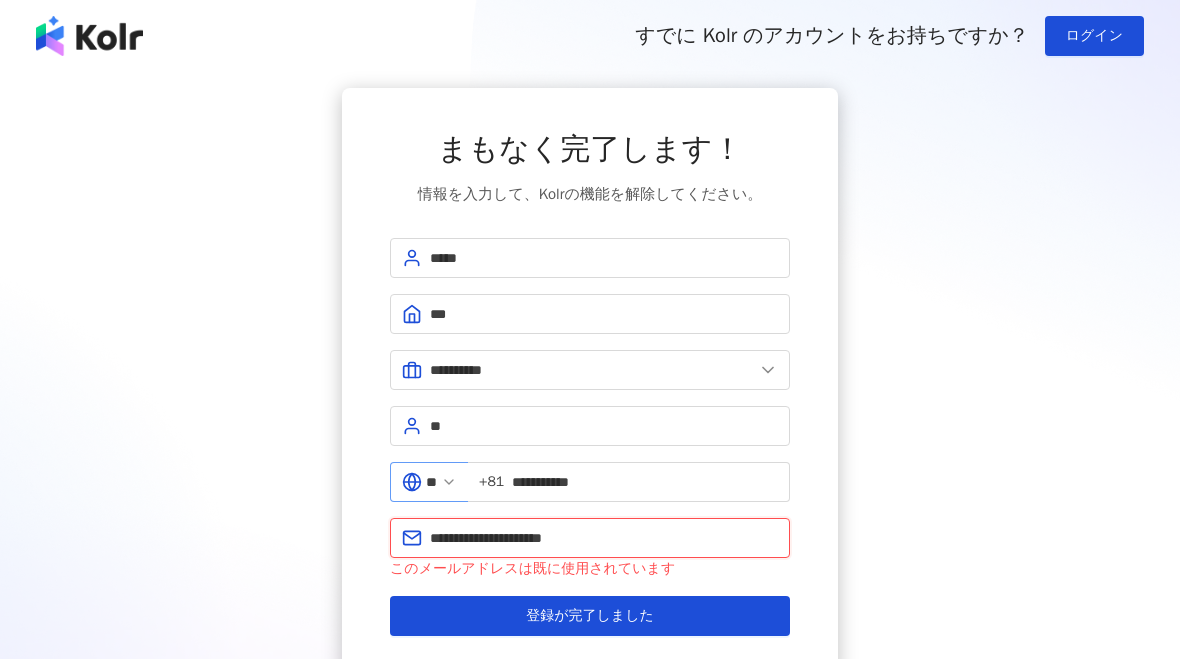 click on "**********" at bounding box center (604, 538) 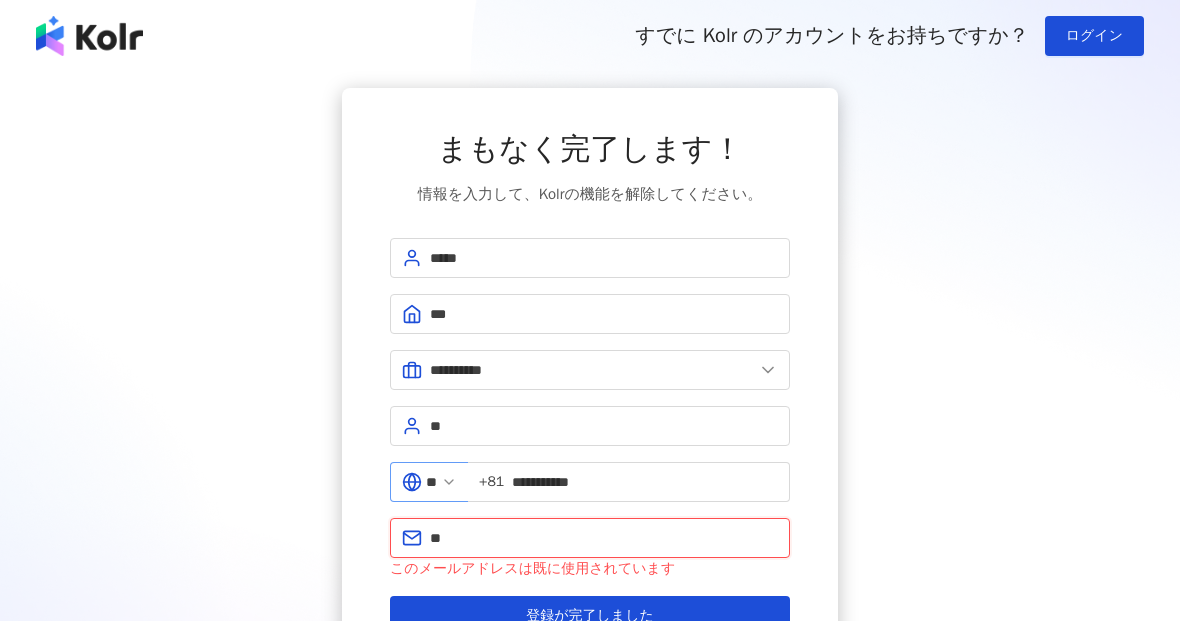type on "*" 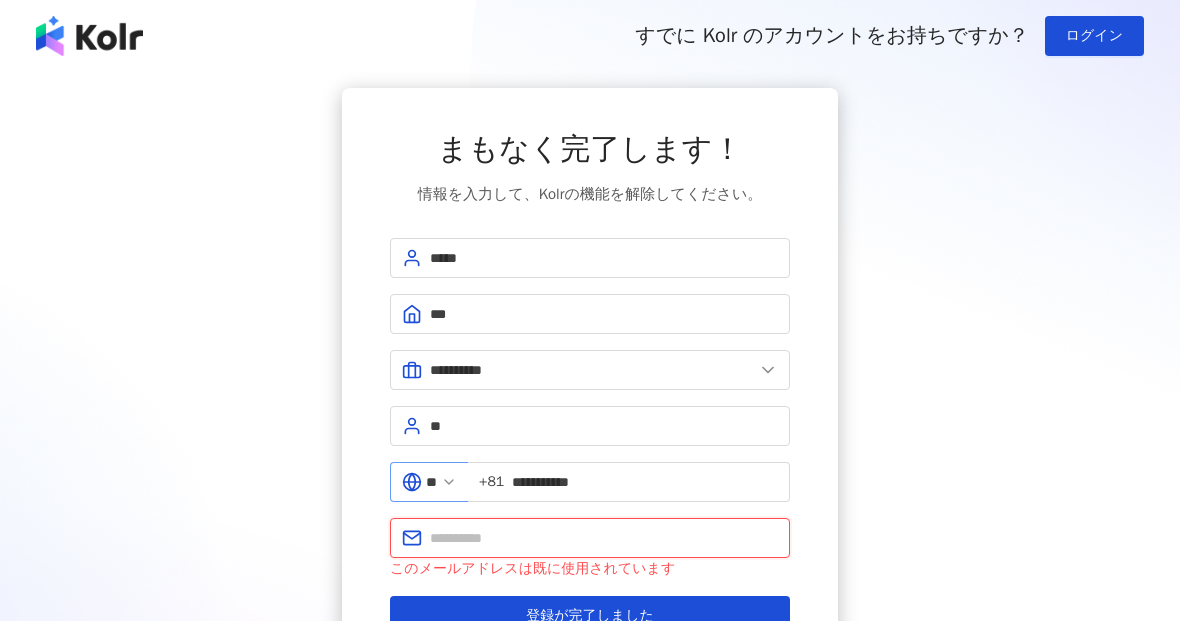 type on "*" 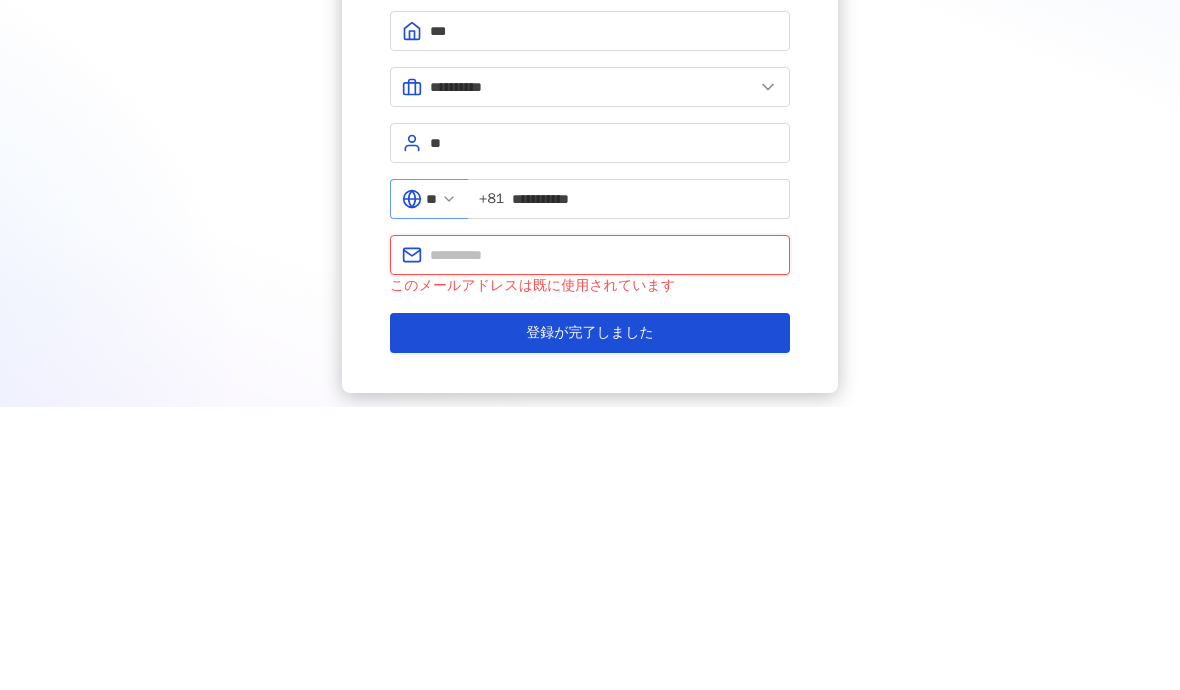type on "*" 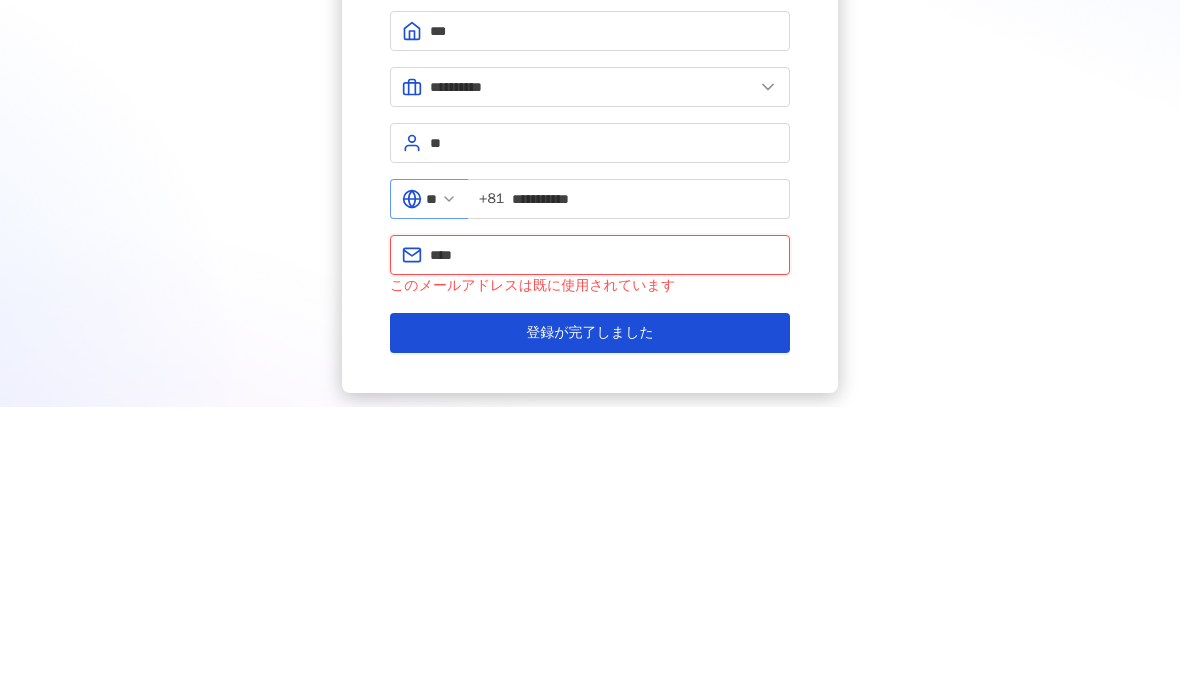 type on "***" 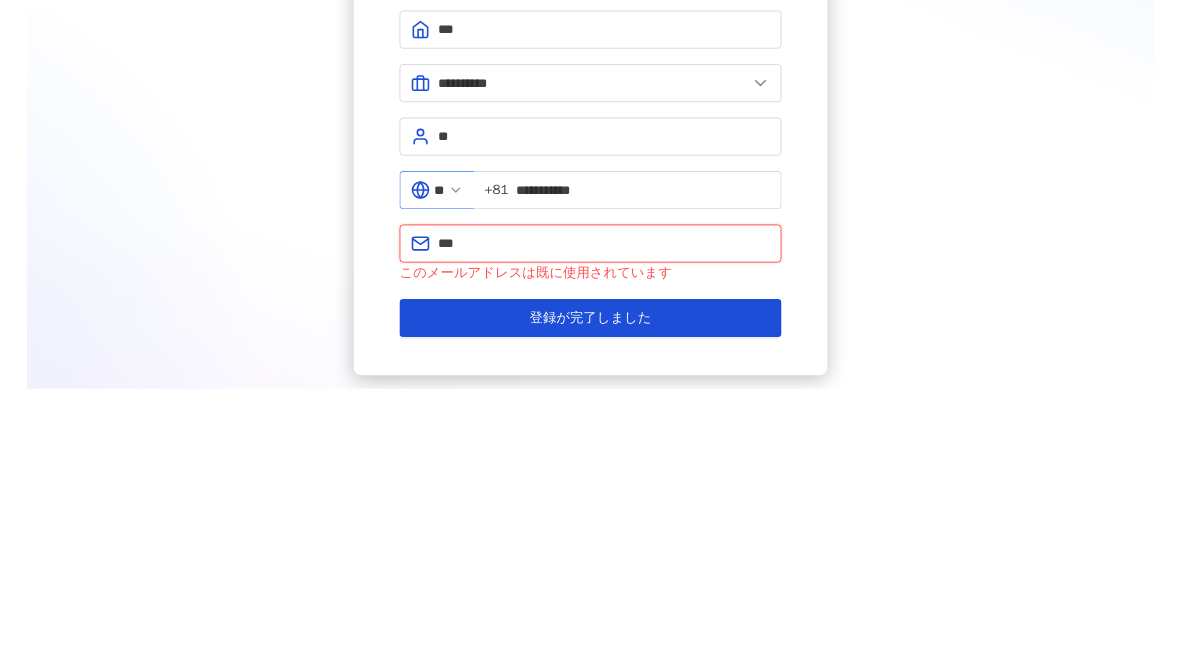 scroll, scrollTop: 167, scrollLeft: 0, axis: vertical 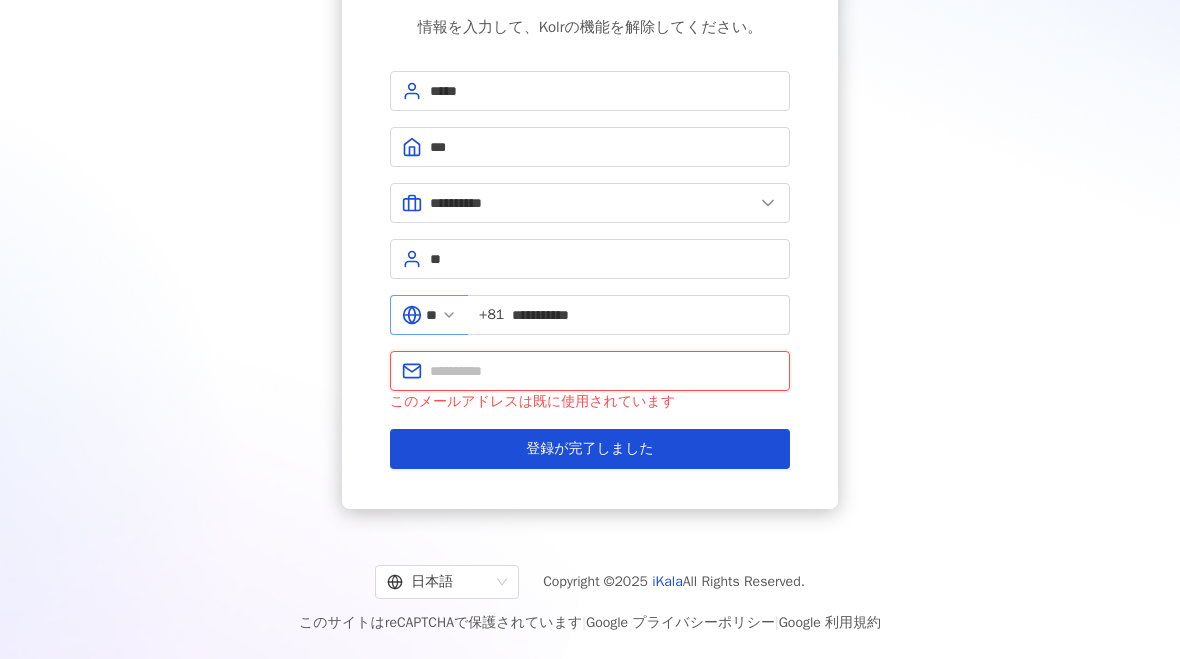 type on "*" 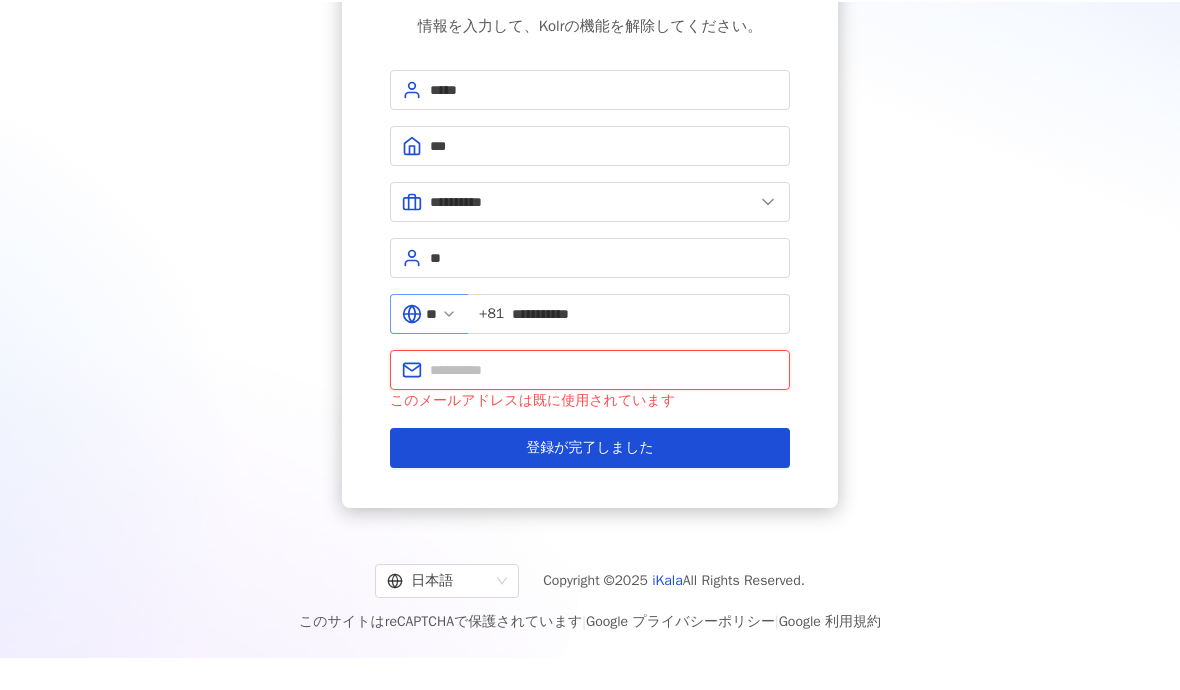 scroll, scrollTop: 136, scrollLeft: 0, axis: vertical 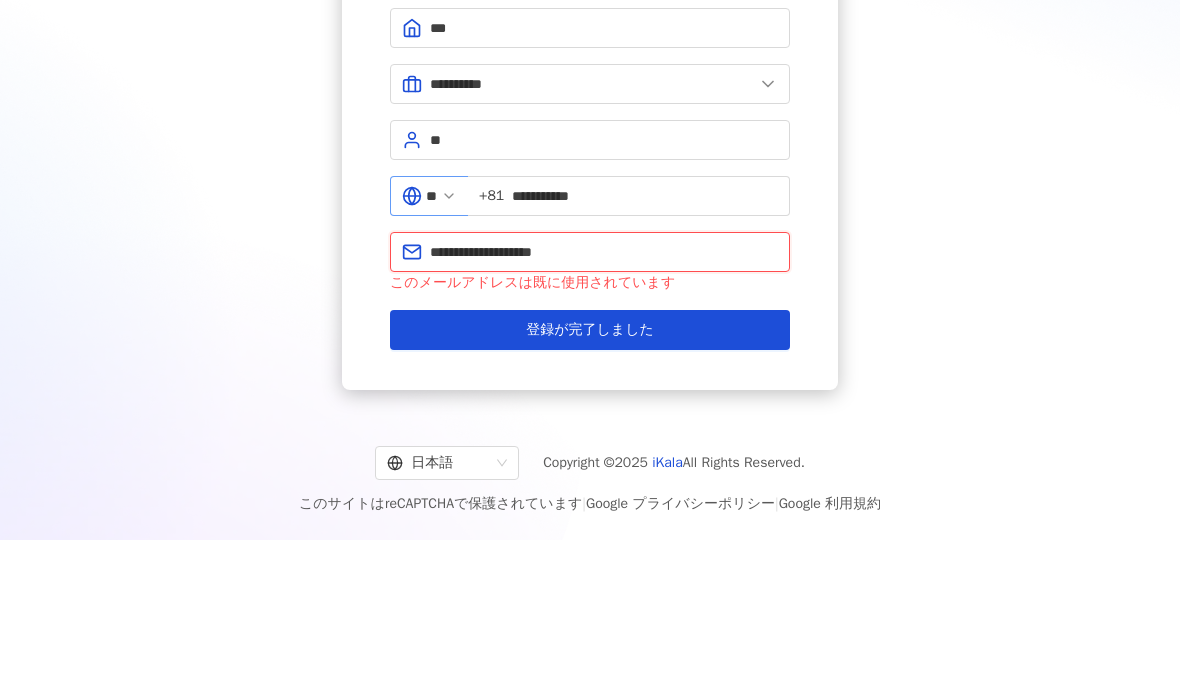 type on "**********" 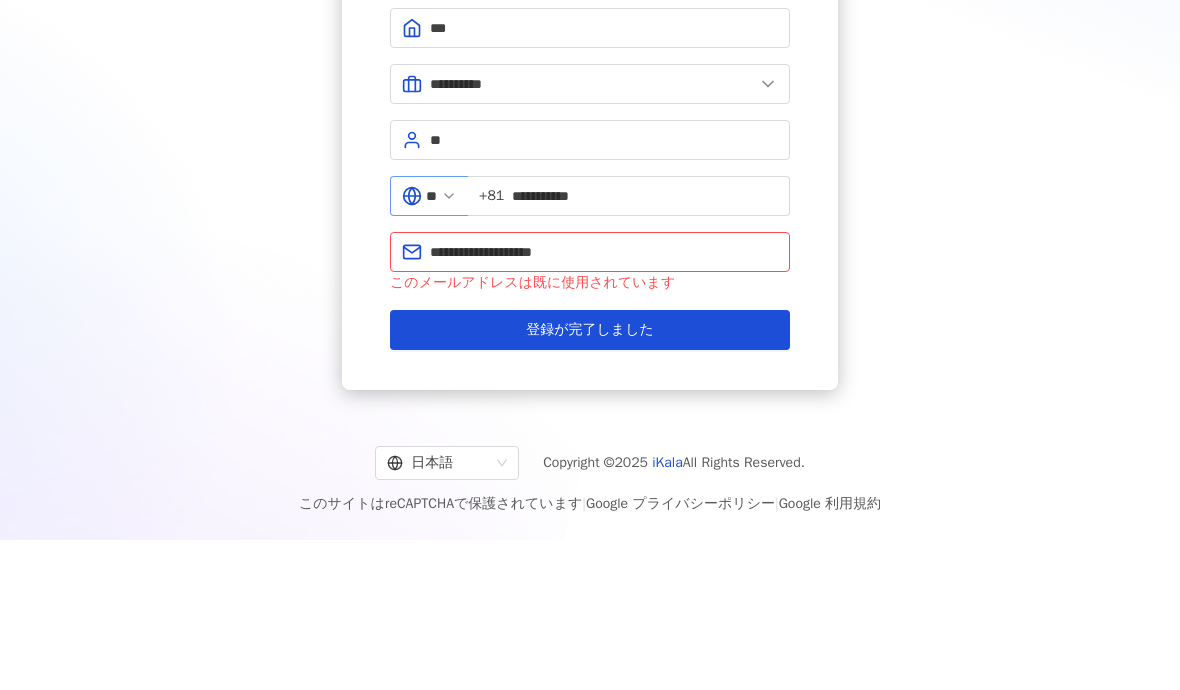 click on "**********" at bounding box center [590, 246] 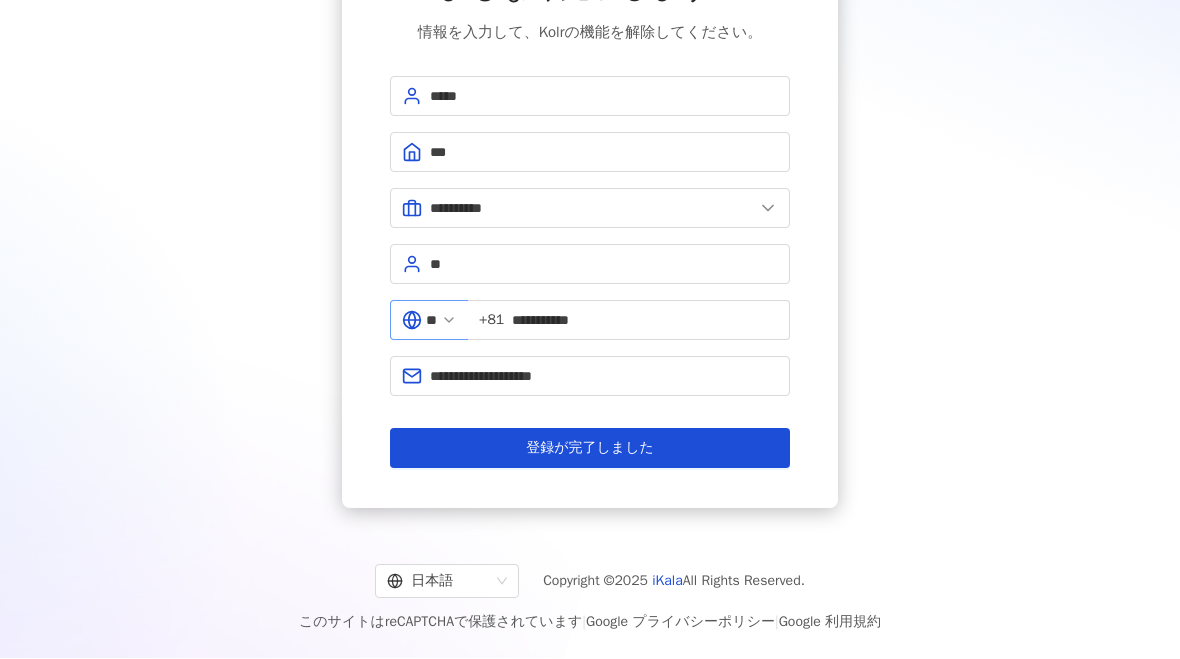 scroll, scrollTop: 161, scrollLeft: 0, axis: vertical 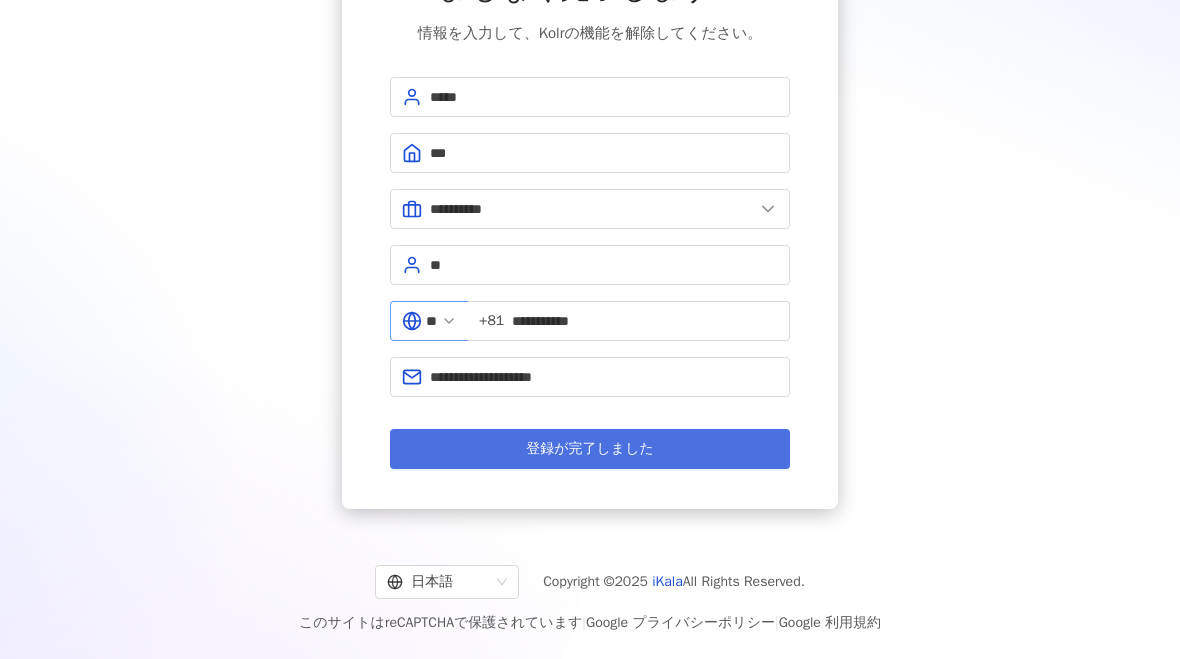 click on "登録が完了しました" at bounding box center [590, 449] 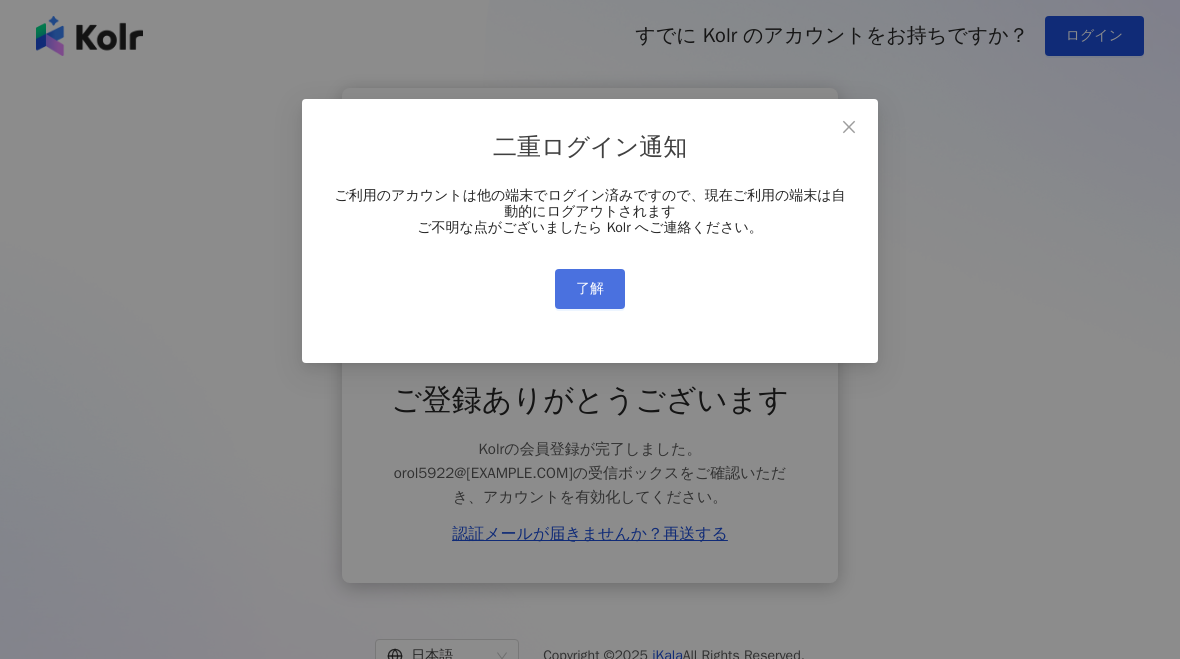 click on "了解" at bounding box center (590, 289) 